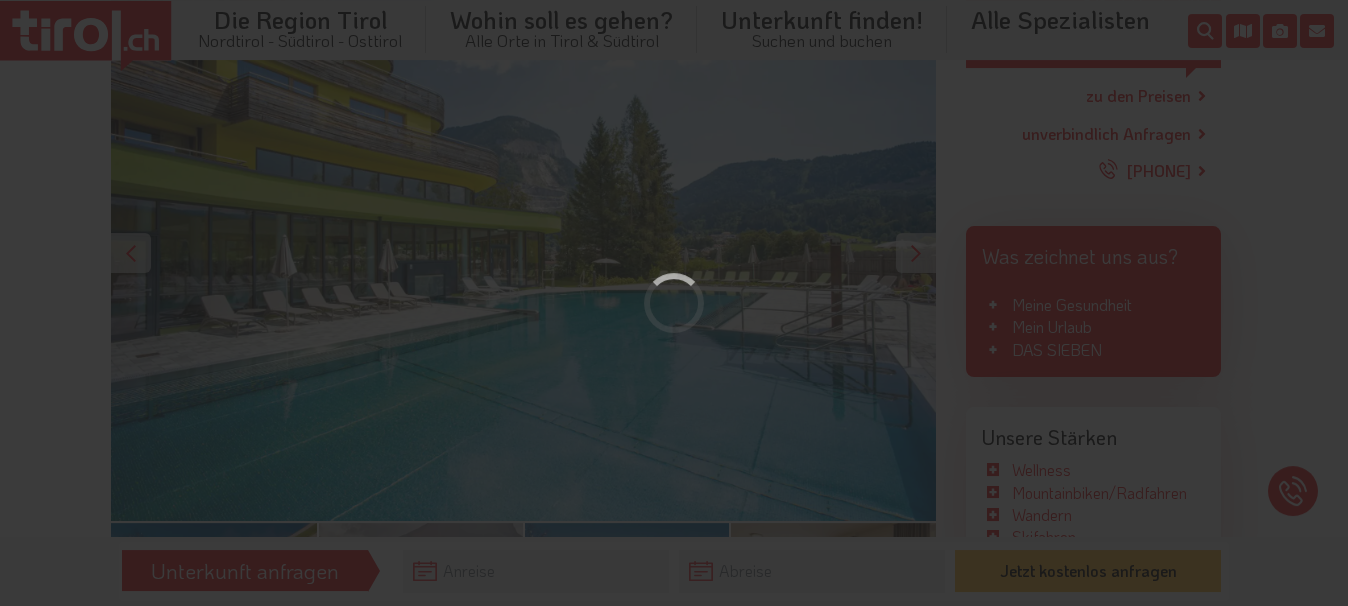 scroll, scrollTop: 408, scrollLeft: 0, axis: vertical 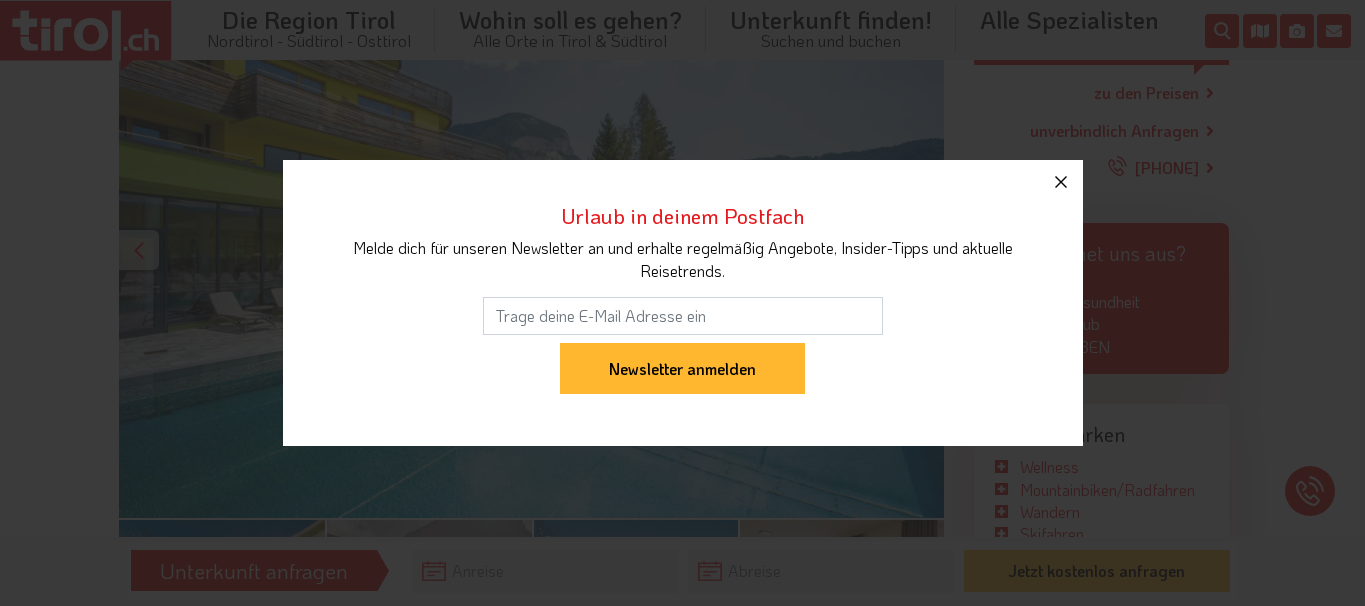 click 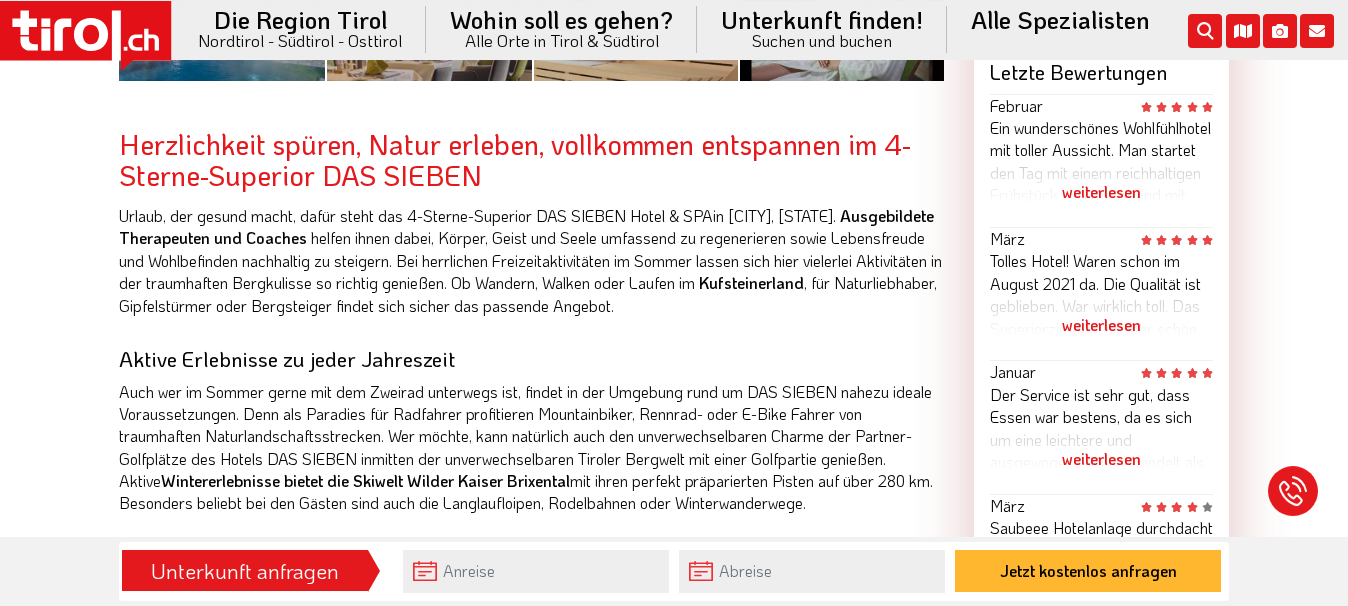 scroll, scrollTop: 1122, scrollLeft: 0, axis: vertical 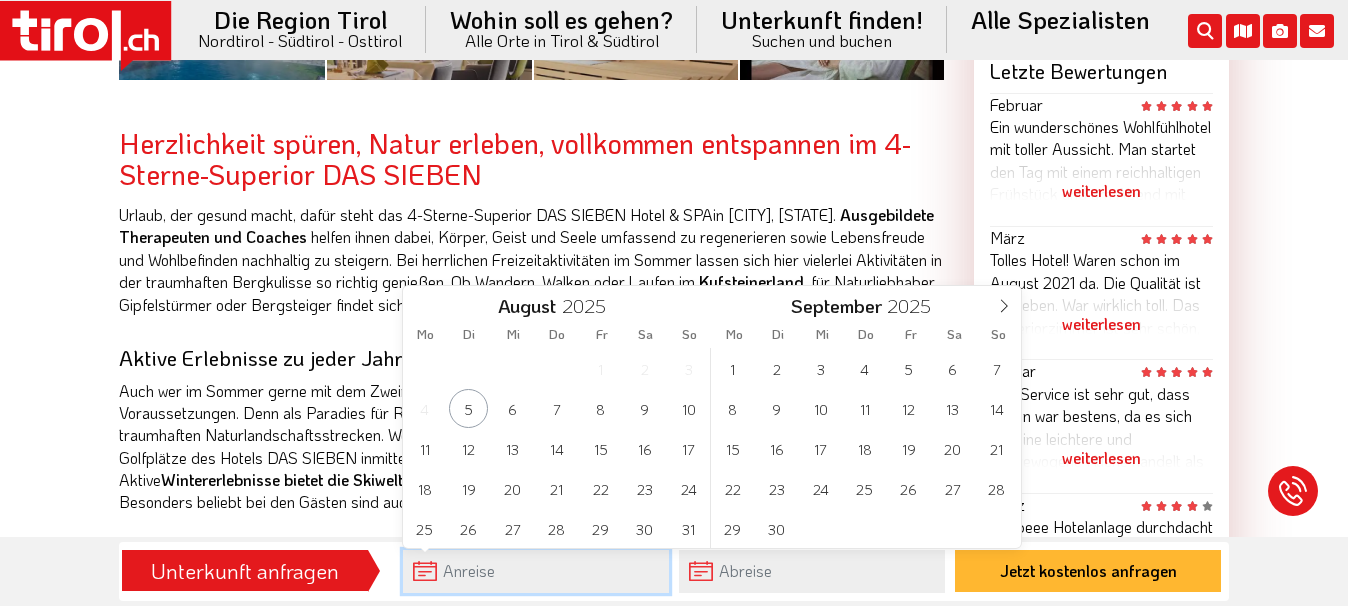 click at bounding box center [536, 571] 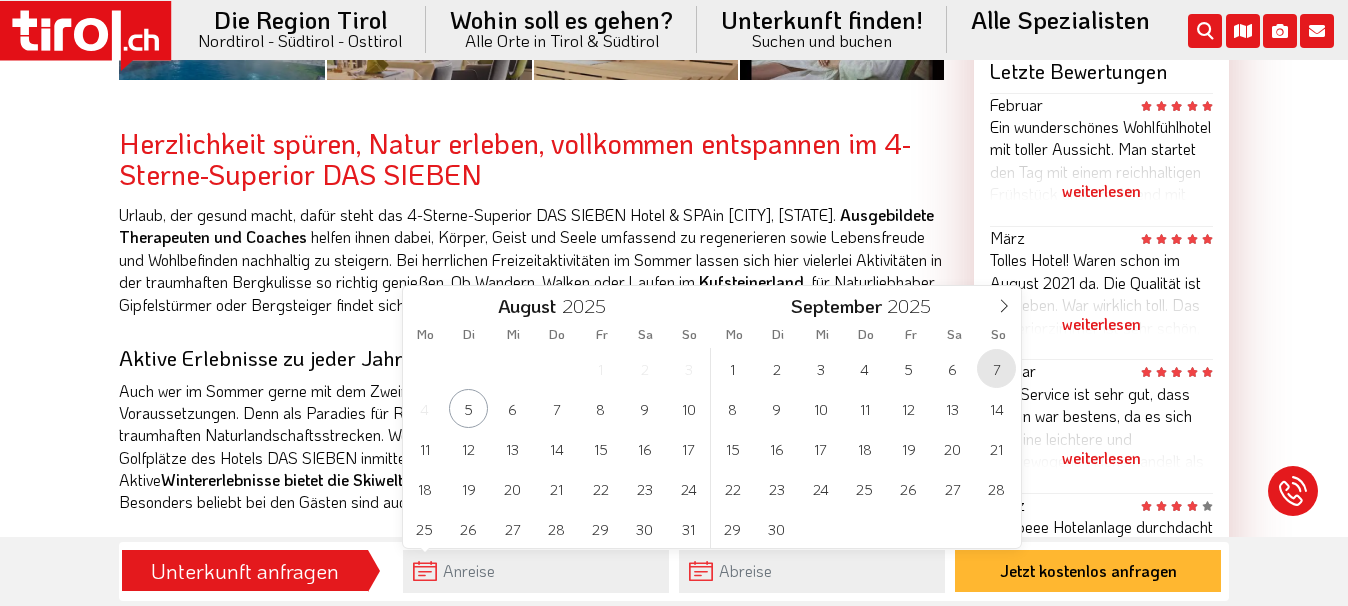 click on "7" at bounding box center [996, 368] 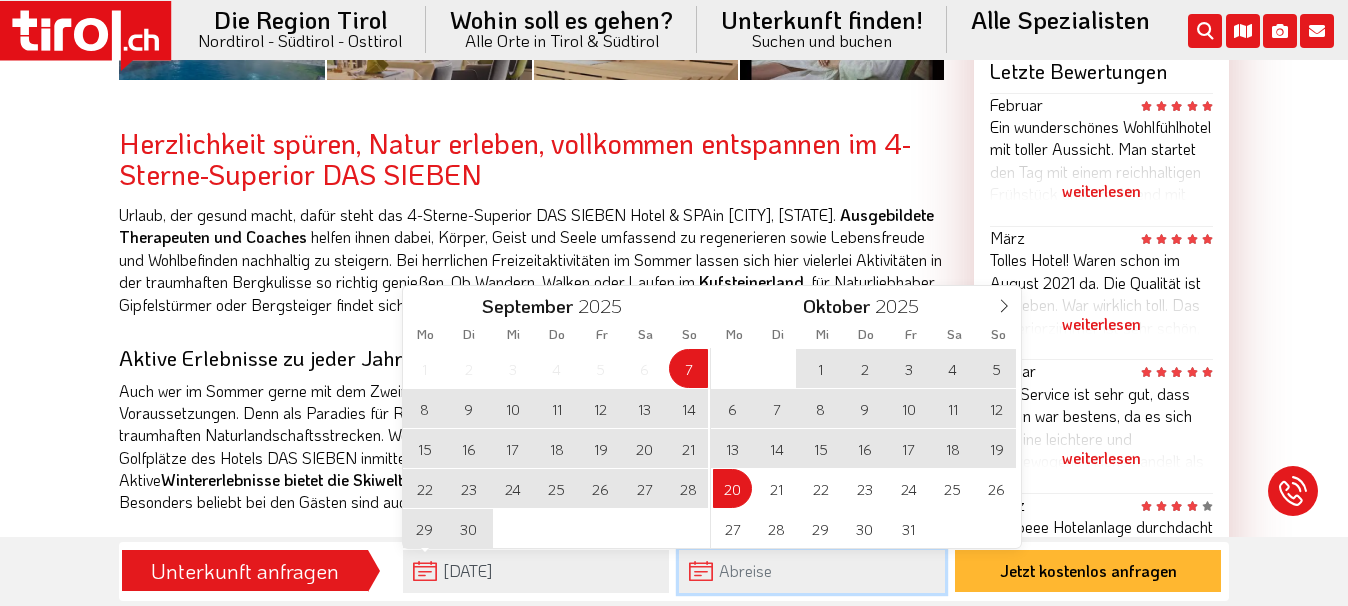 click at bounding box center [812, 571] 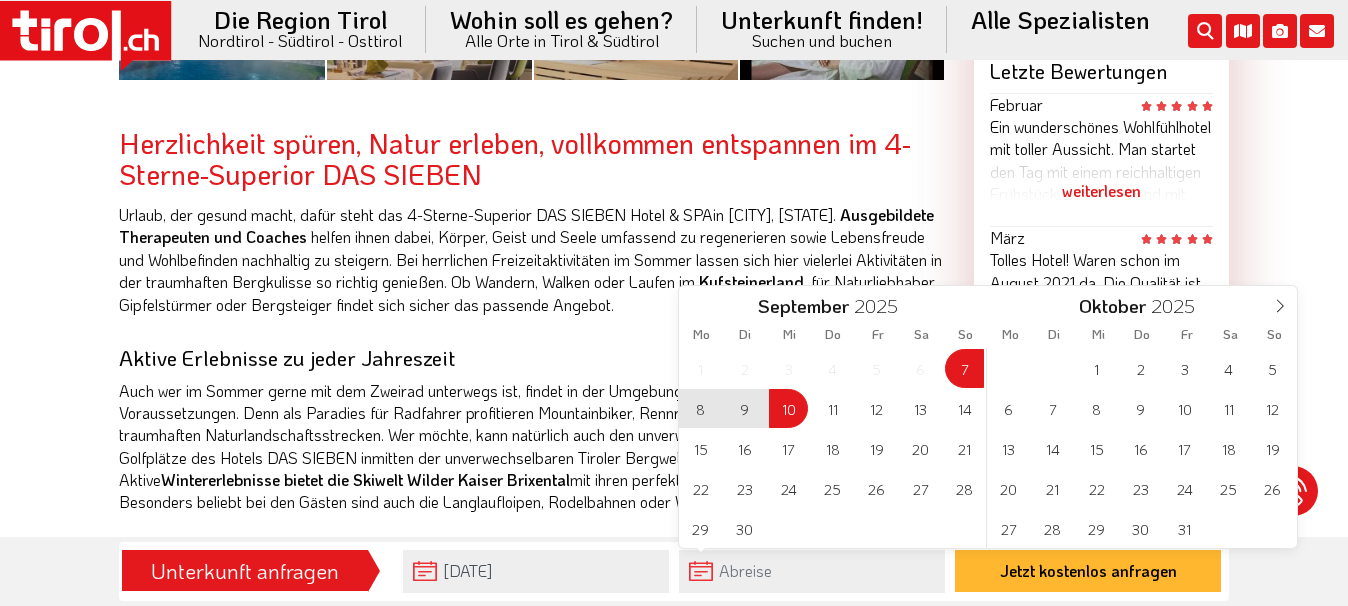 click on "10" at bounding box center (788, 408) 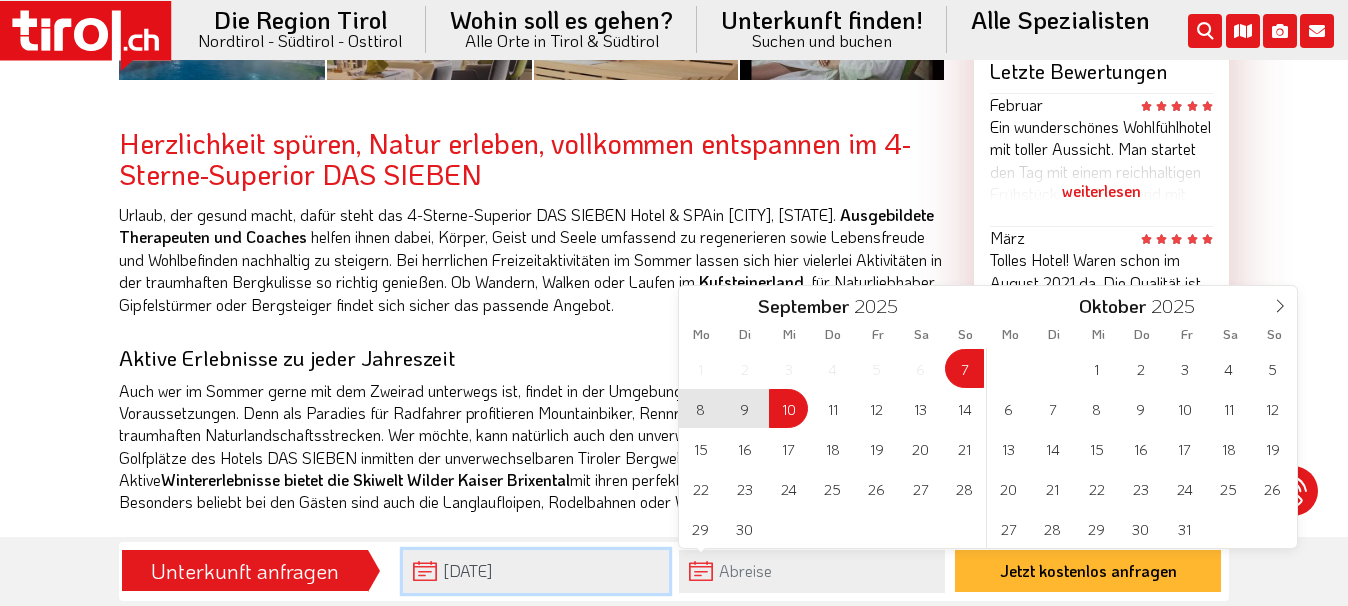 type on "[DATE]" 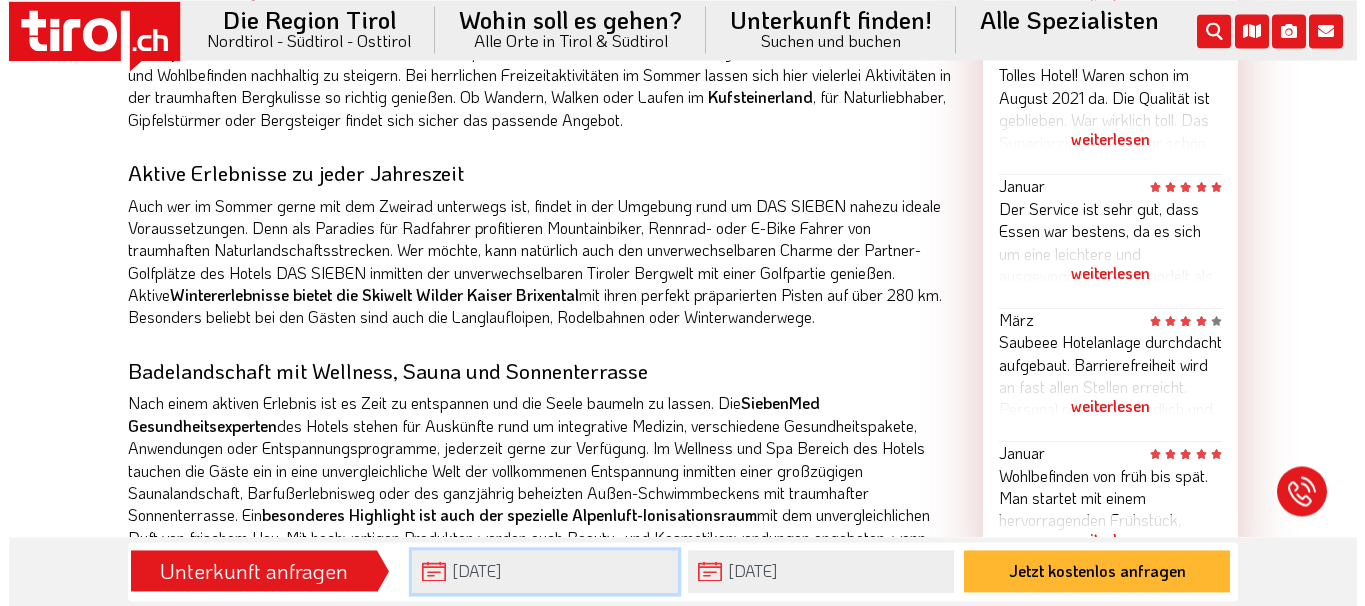 scroll, scrollTop: 1326, scrollLeft: 0, axis: vertical 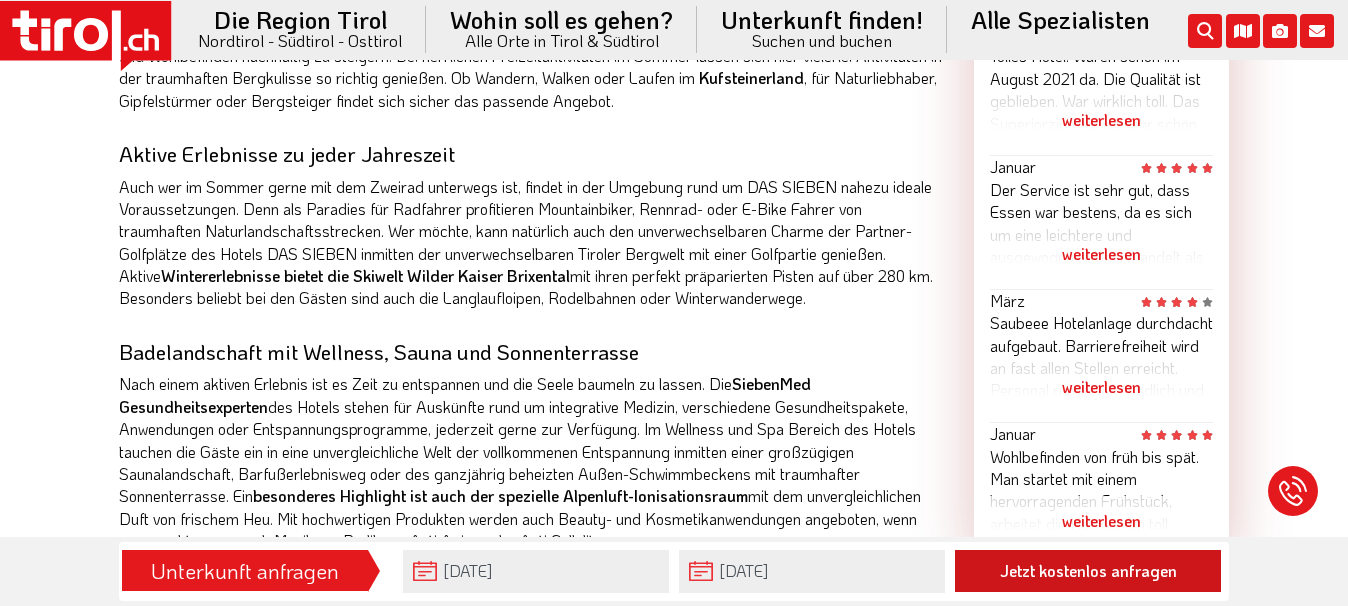click on "Jetzt kostenlos anfragen" at bounding box center [1088, 571] 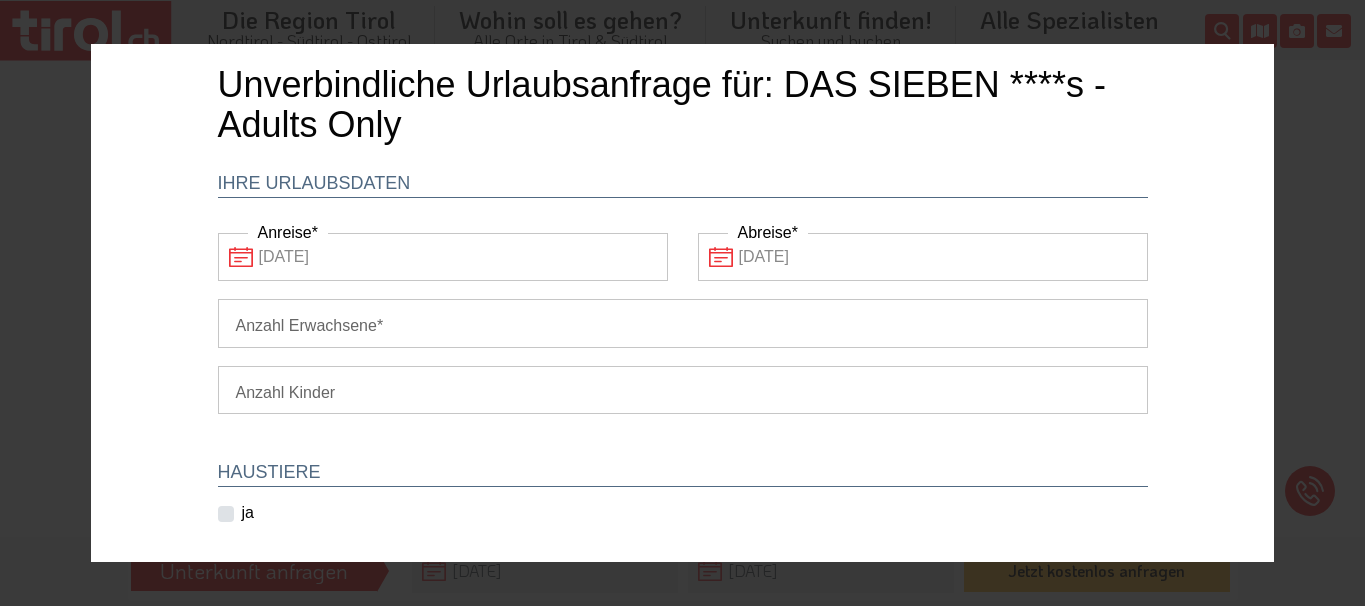 scroll, scrollTop: 0, scrollLeft: 0, axis: both 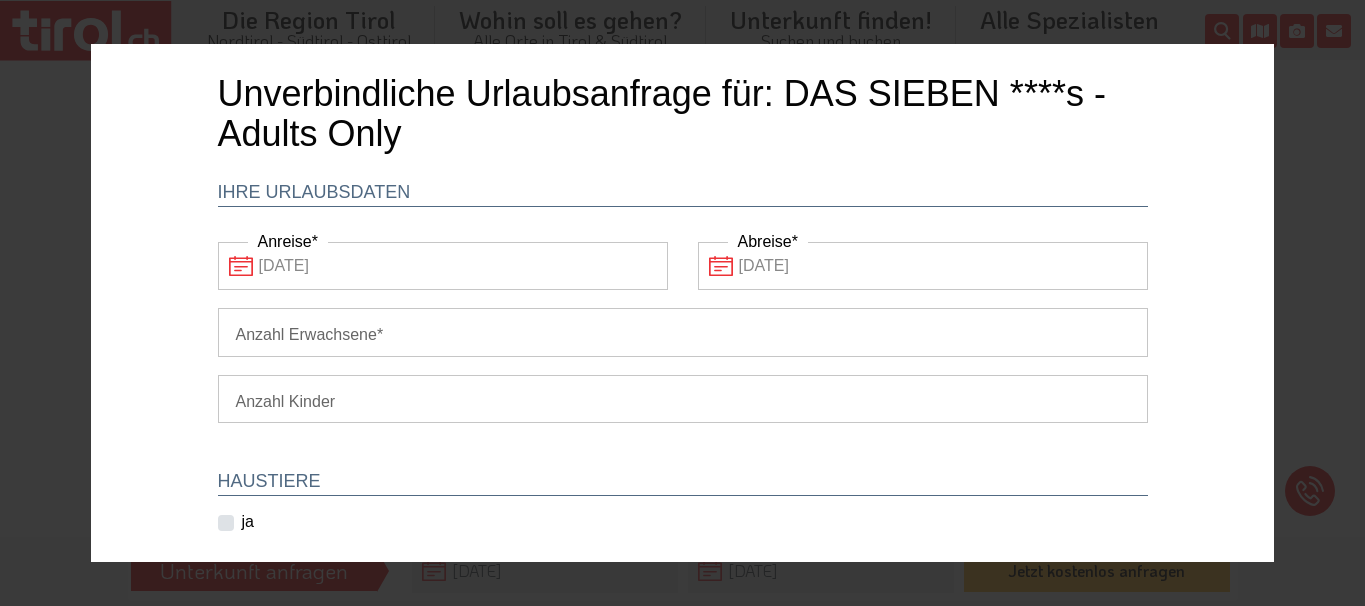 click on "[DATE]" at bounding box center [443, 266] 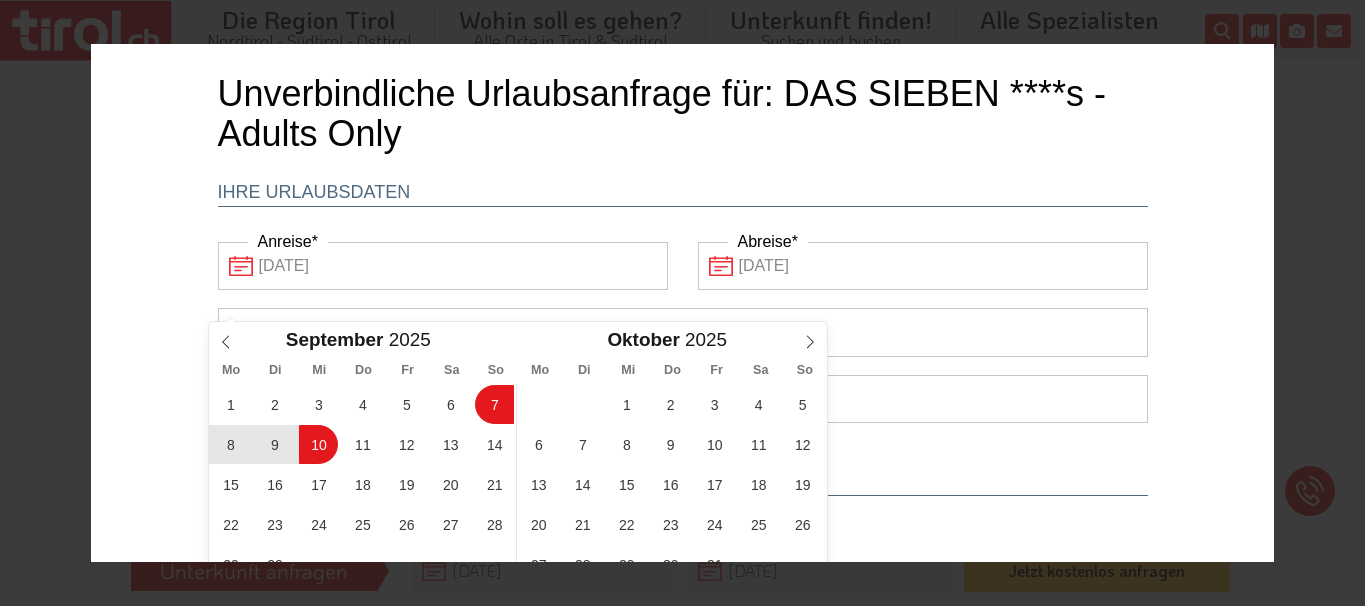 click on "8" at bounding box center [230, 444] 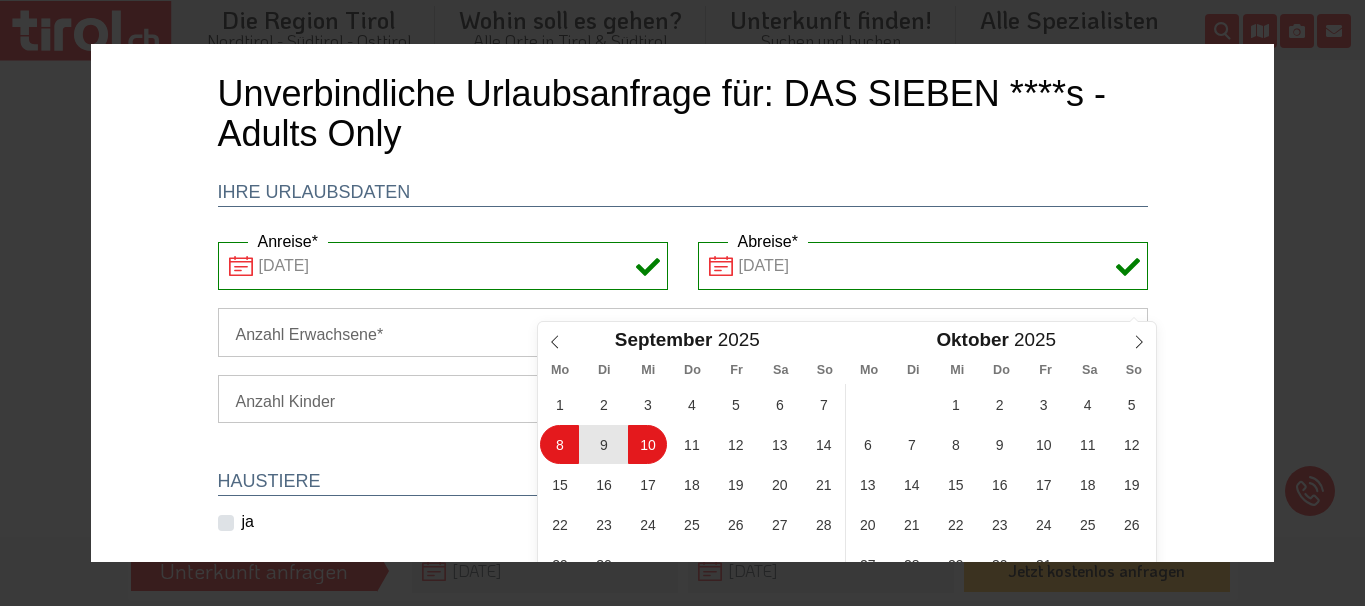click on "[DATE]" at bounding box center [923, 266] 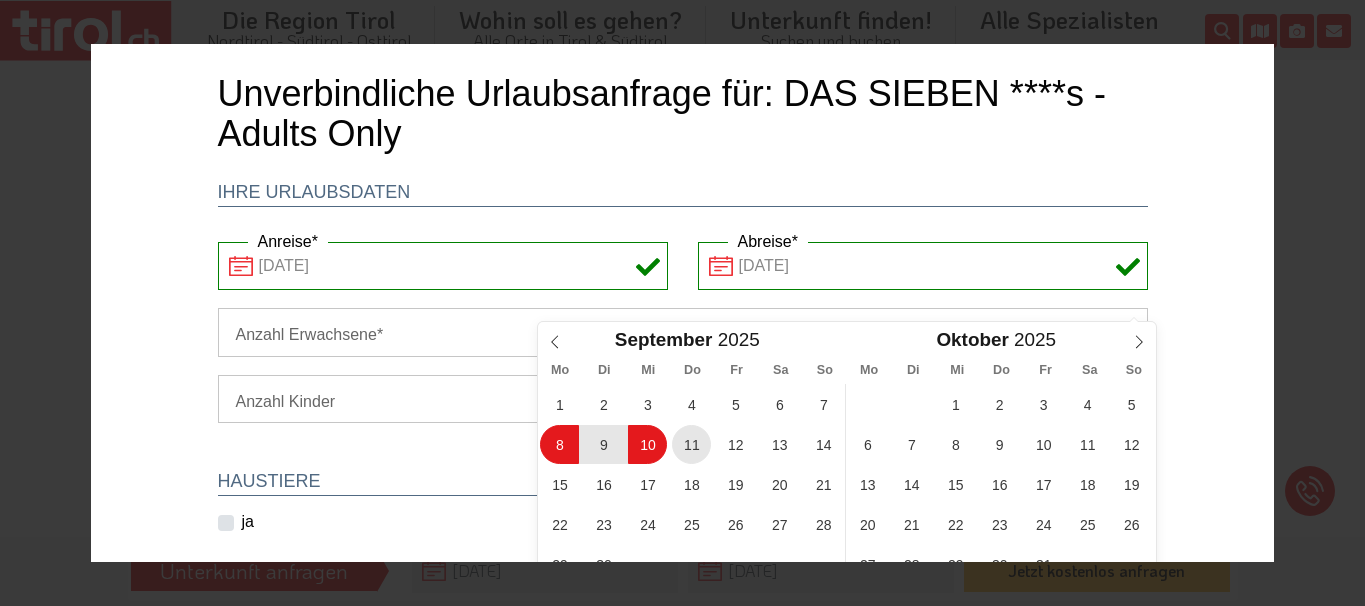 click on "11" at bounding box center (691, 444) 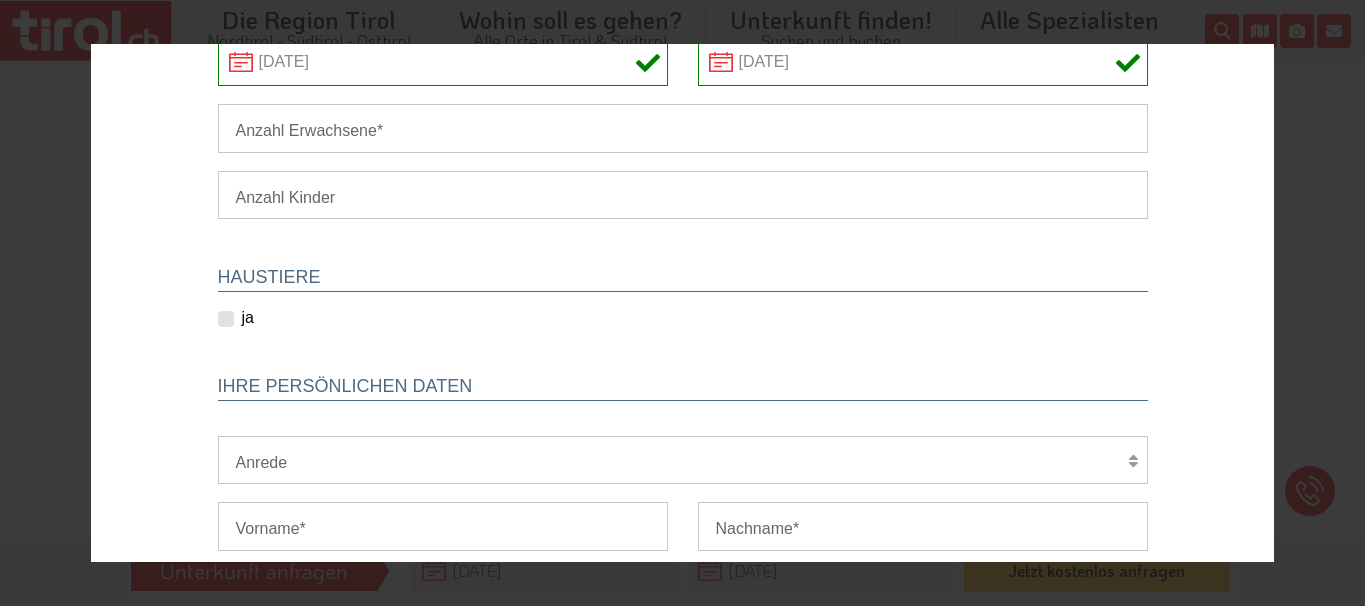 scroll, scrollTop: 102, scrollLeft: 0, axis: vertical 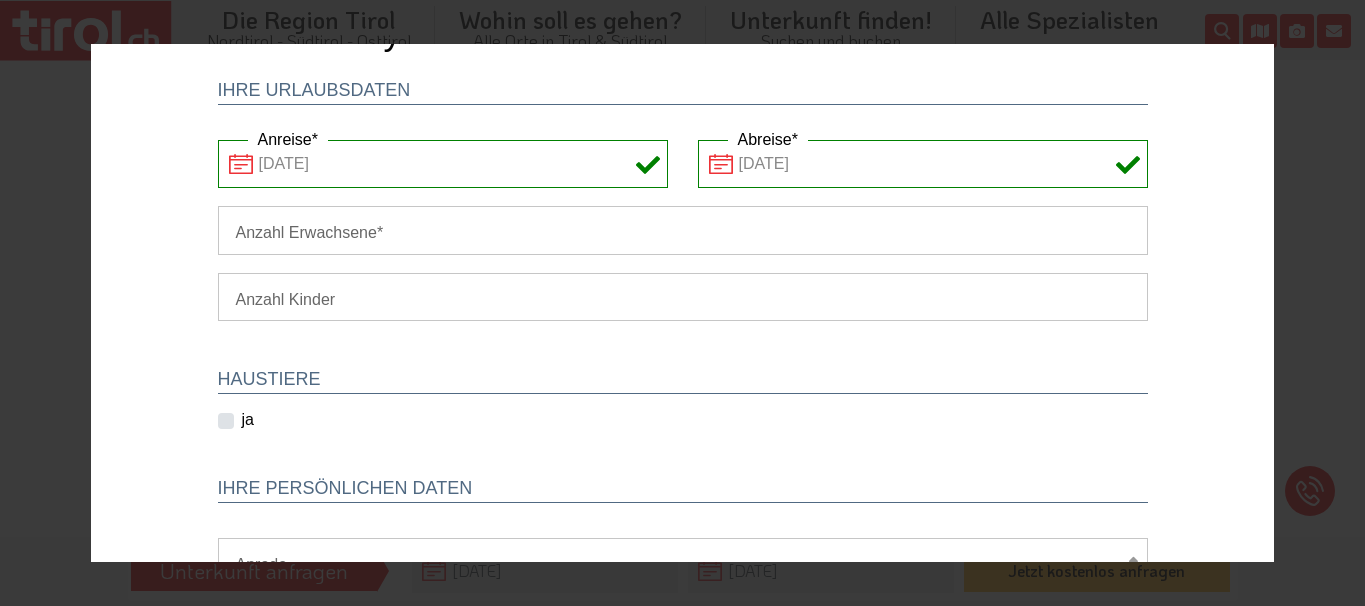 click on "Anzahl Erwachsene" at bounding box center (683, 230) 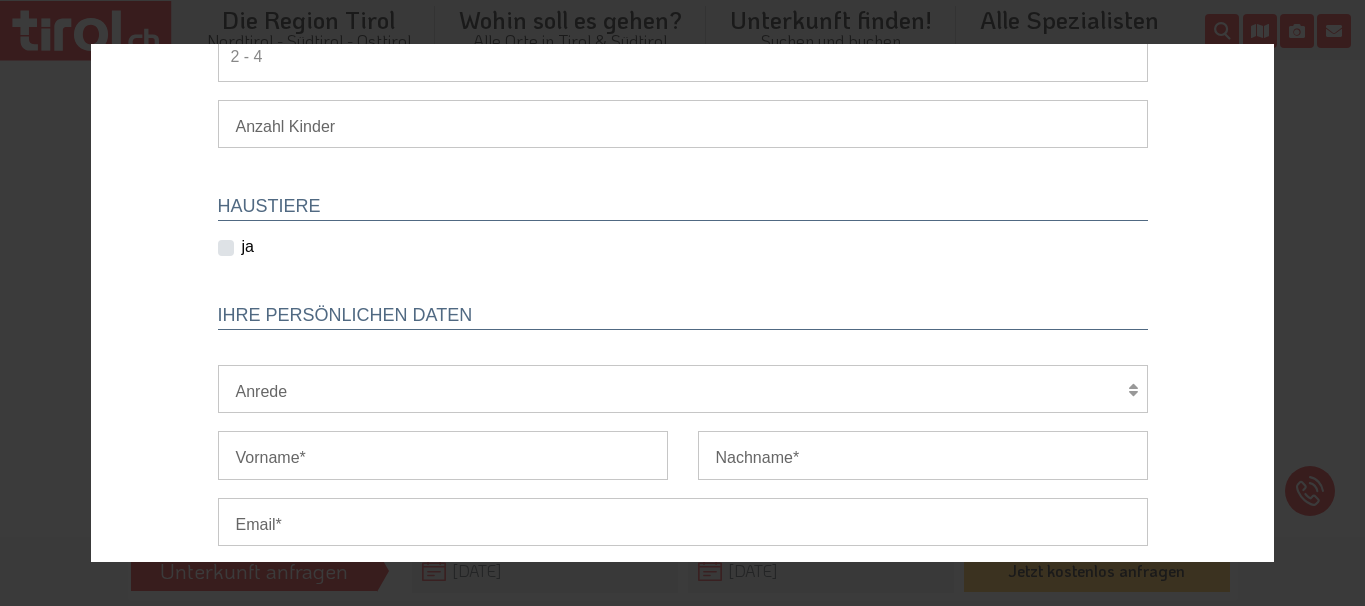 scroll, scrollTop: 408, scrollLeft: 0, axis: vertical 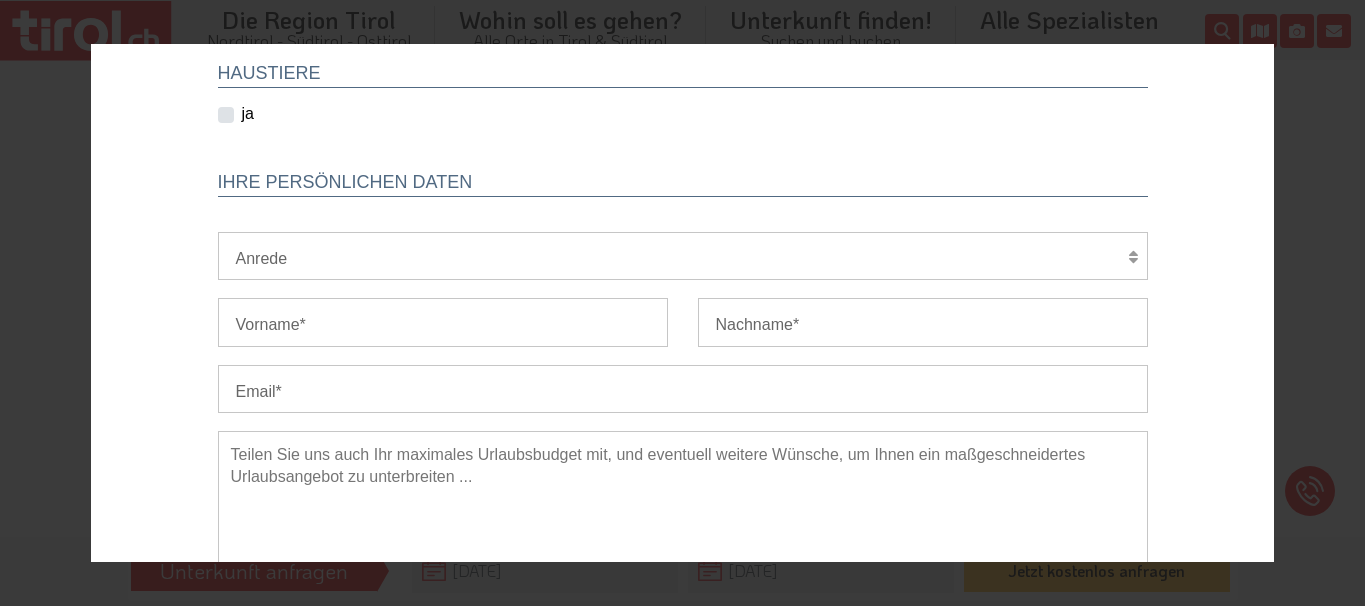 type on "2 - 4" 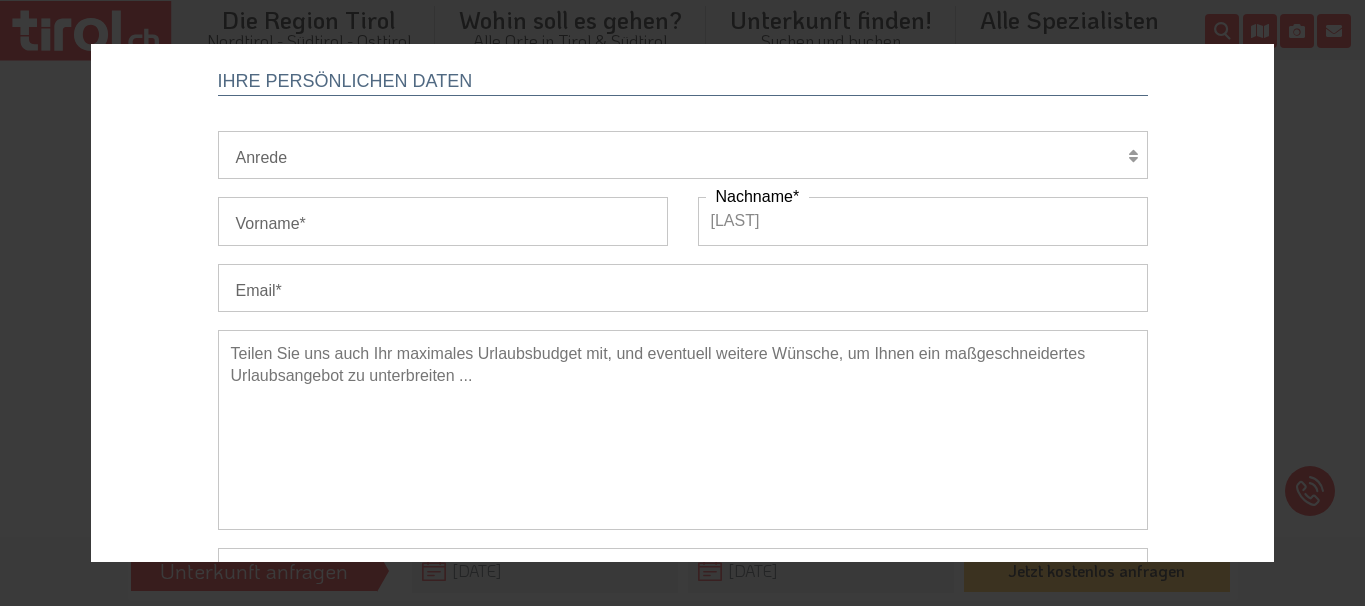 scroll, scrollTop: 510, scrollLeft: 0, axis: vertical 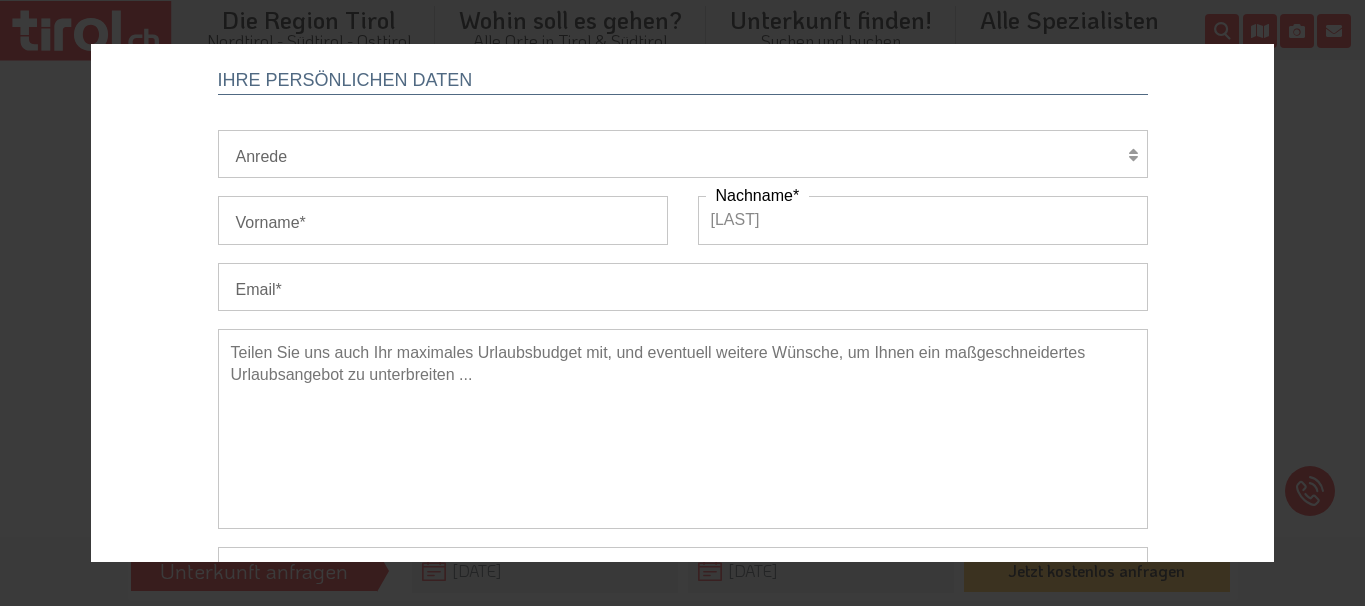 type on "[LAST]" 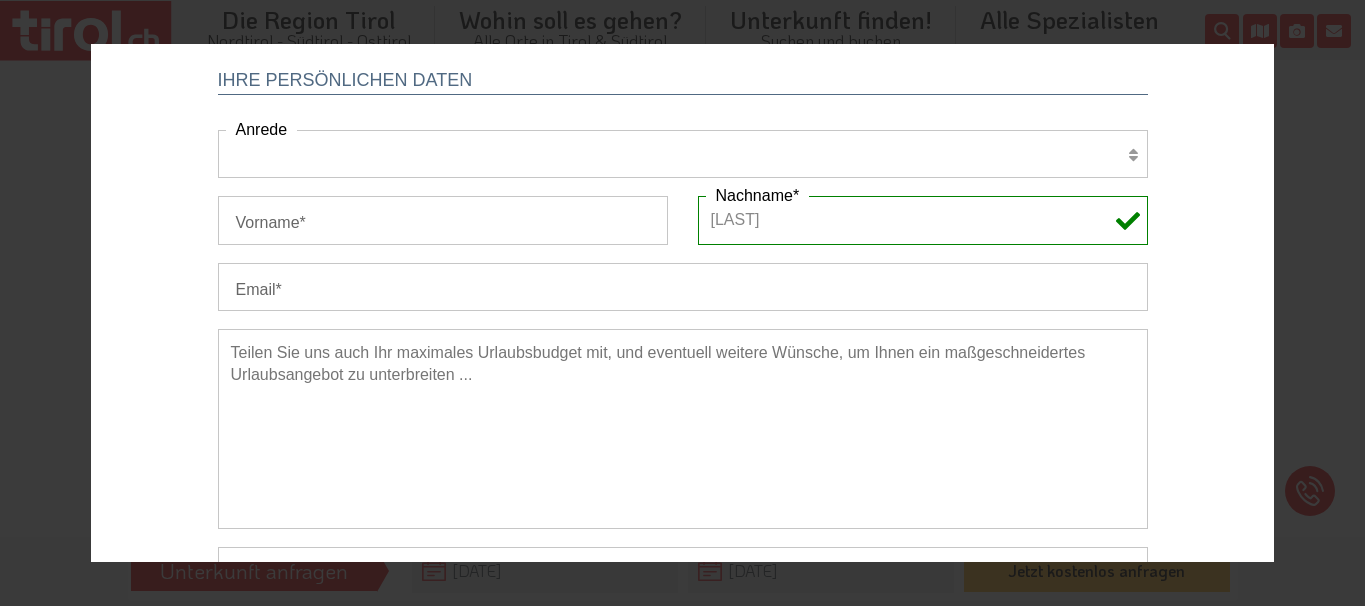 click on "Herr Frau Familie" at bounding box center [683, 154] 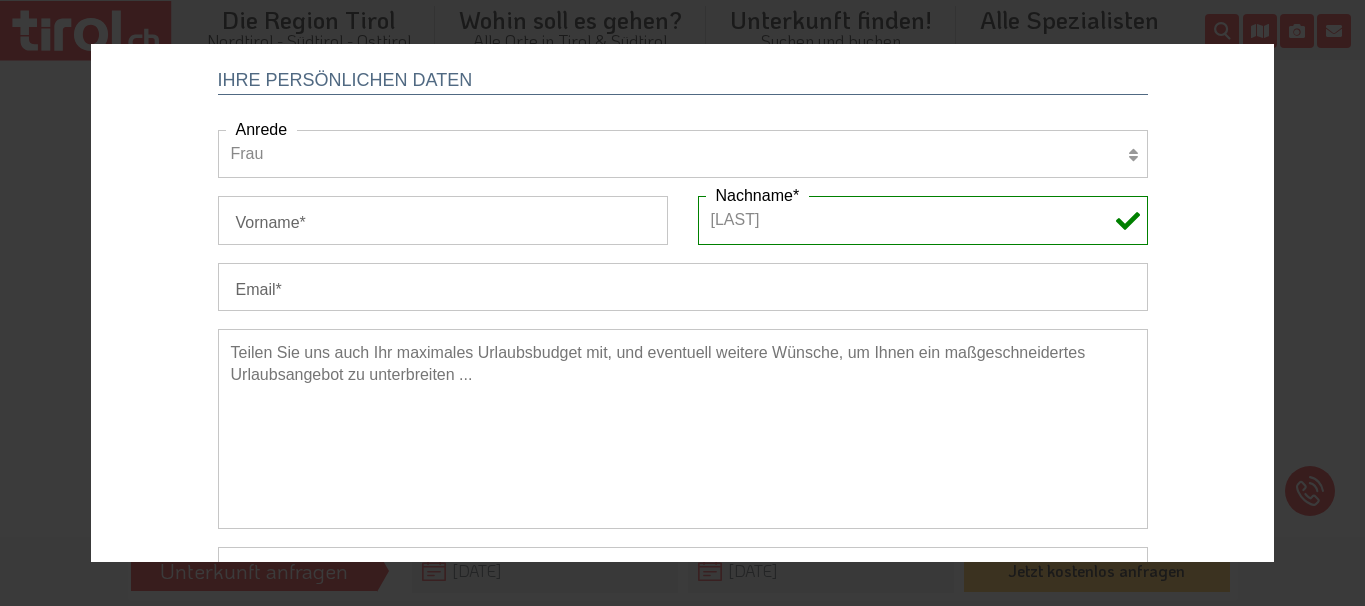 click on "Frau" at bounding box center [91, 44] 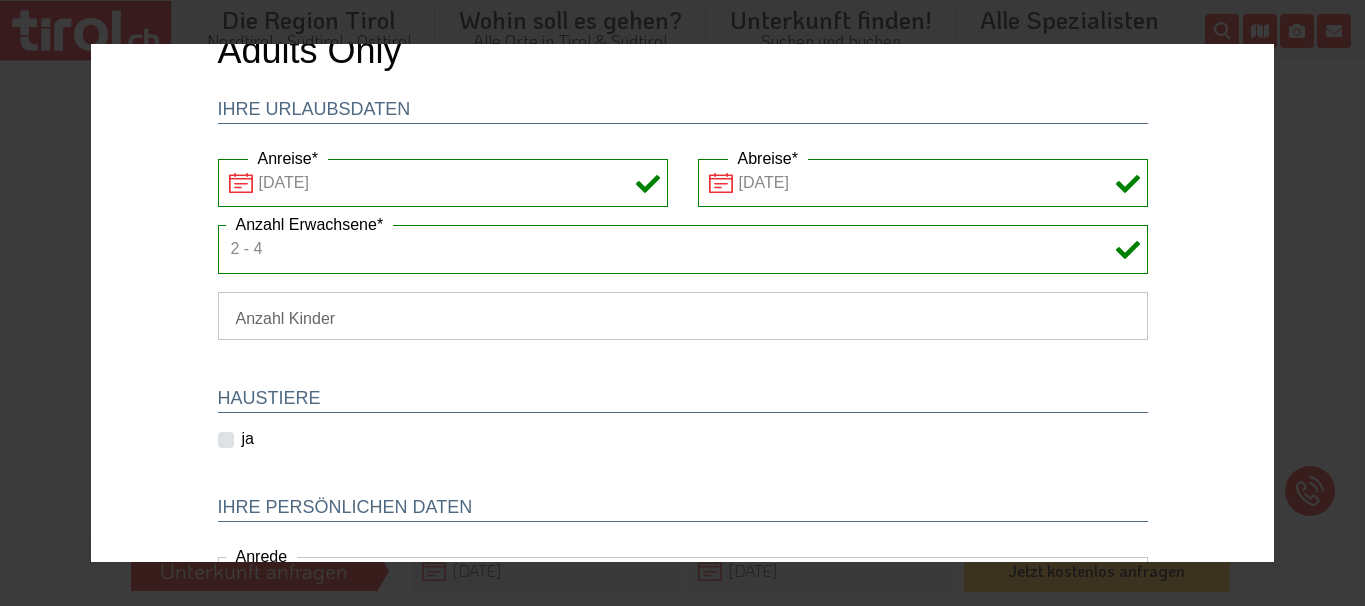 scroll, scrollTop: 0, scrollLeft: 0, axis: both 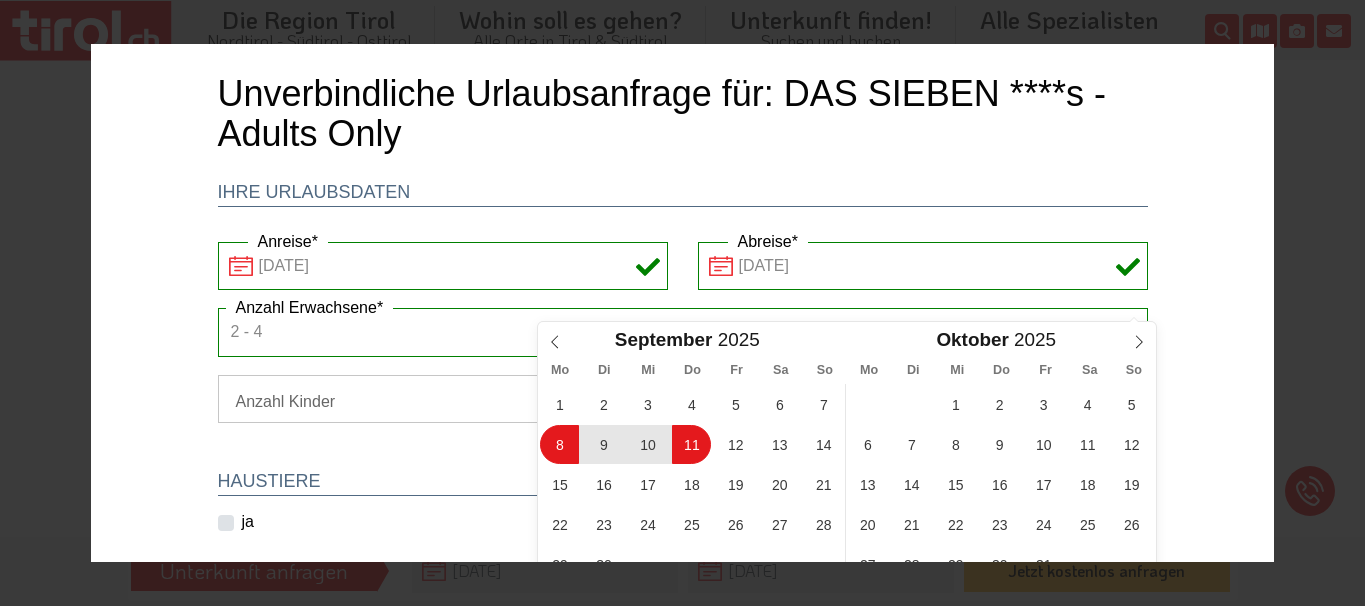 click on "[DATE]" at bounding box center [923, 266] 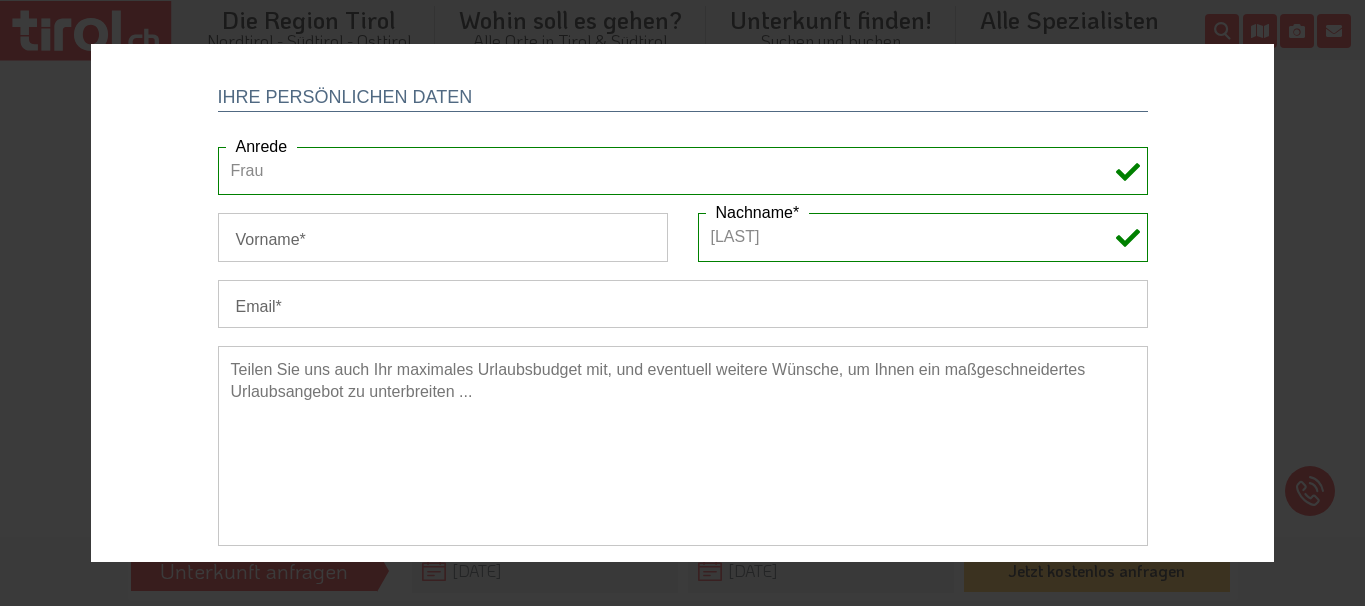 scroll, scrollTop: 510, scrollLeft: 0, axis: vertical 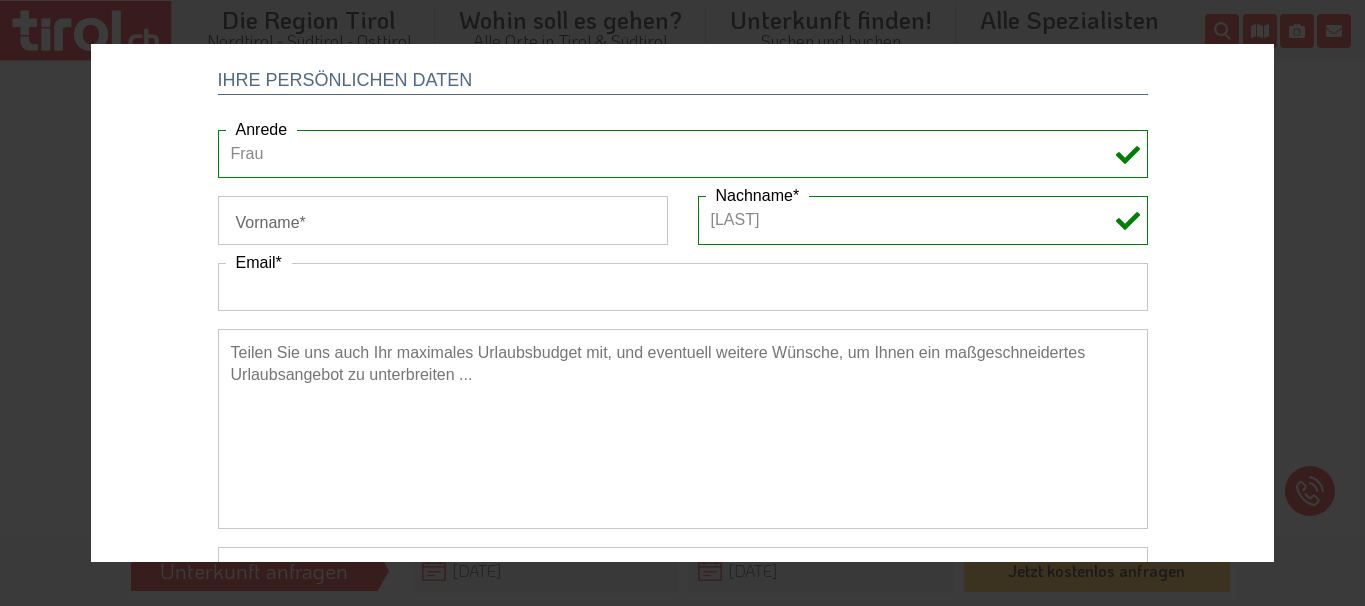 click on "Email" at bounding box center (683, 287) 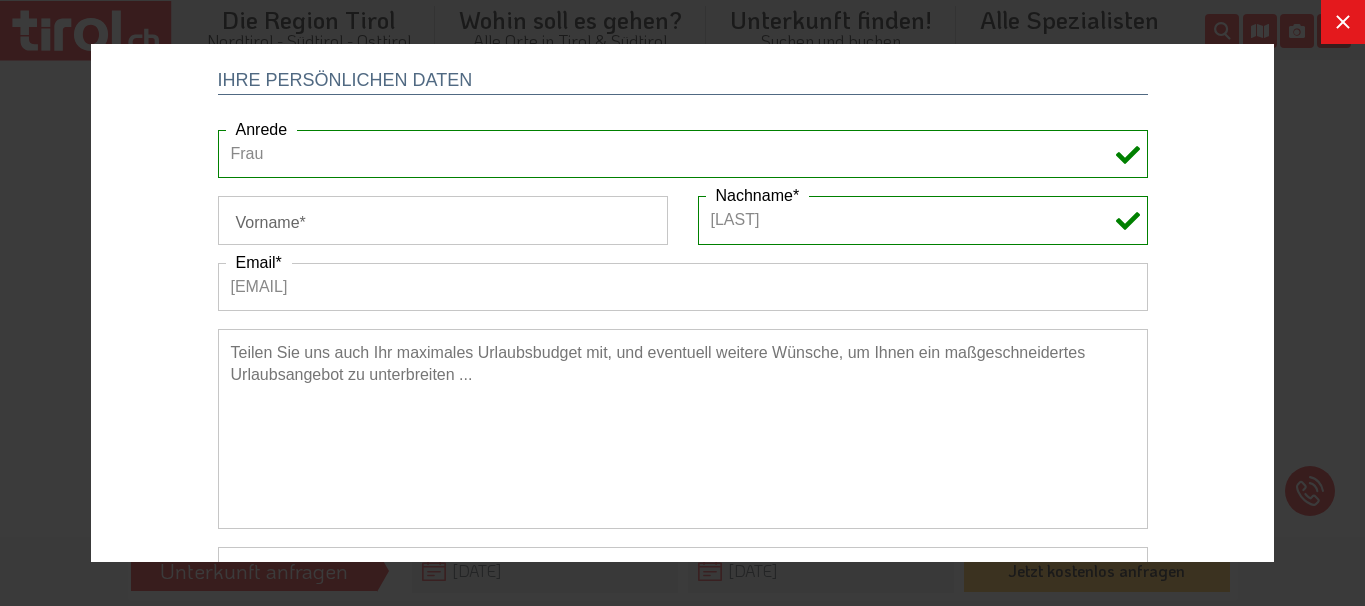 type on "[EMAIL]" 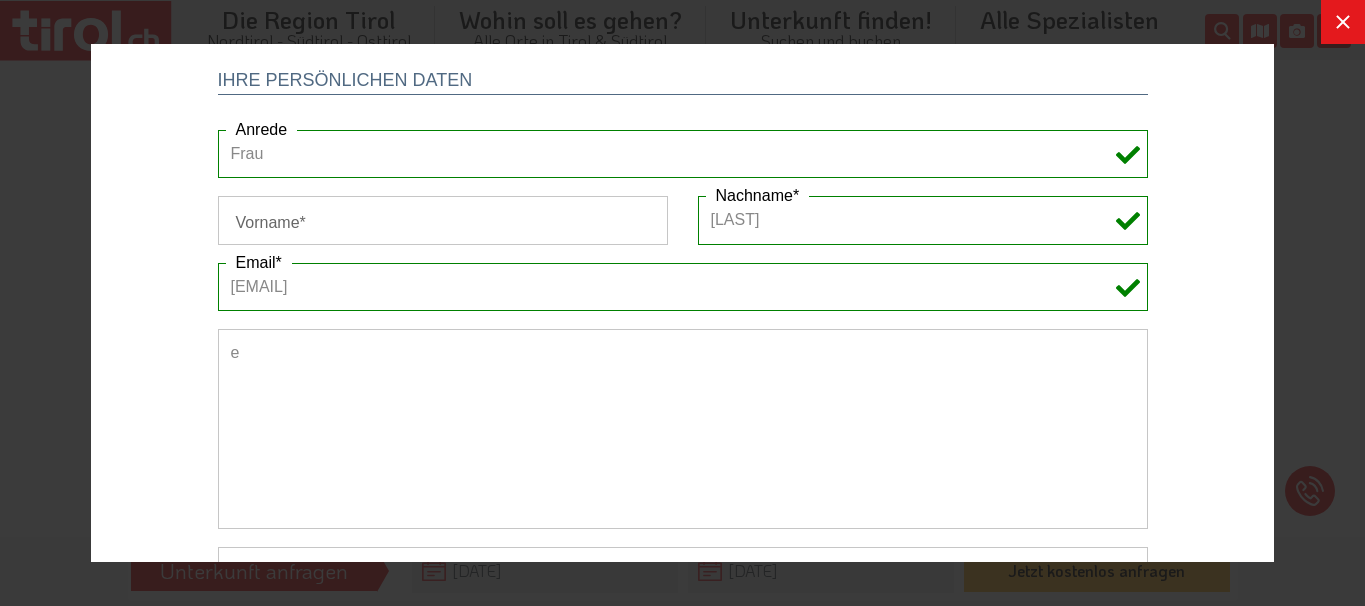 type on "e" 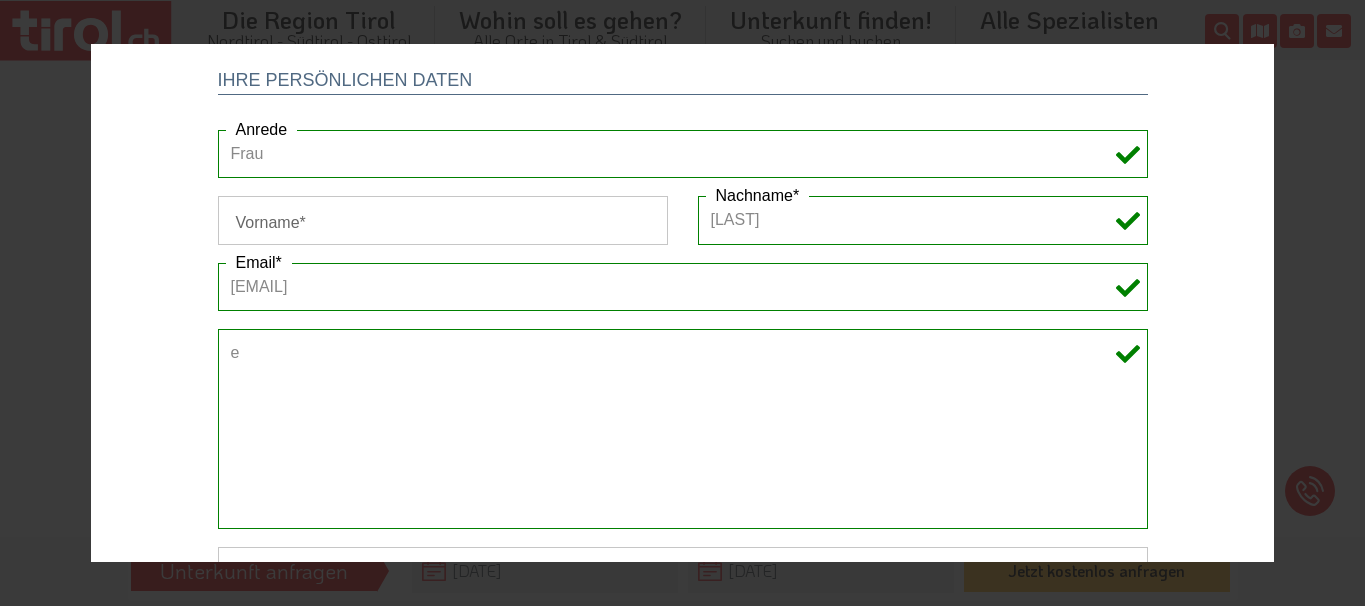 click on "e" at bounding box center [683, 429] 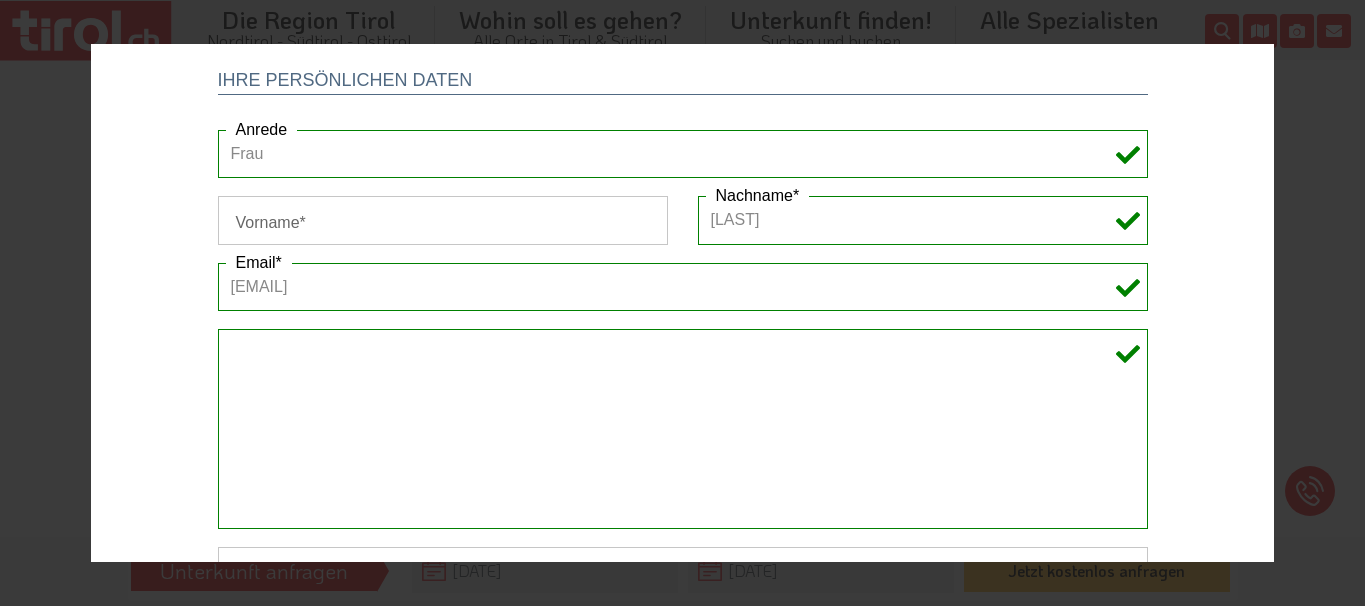 click at bounding box center (683, 429) 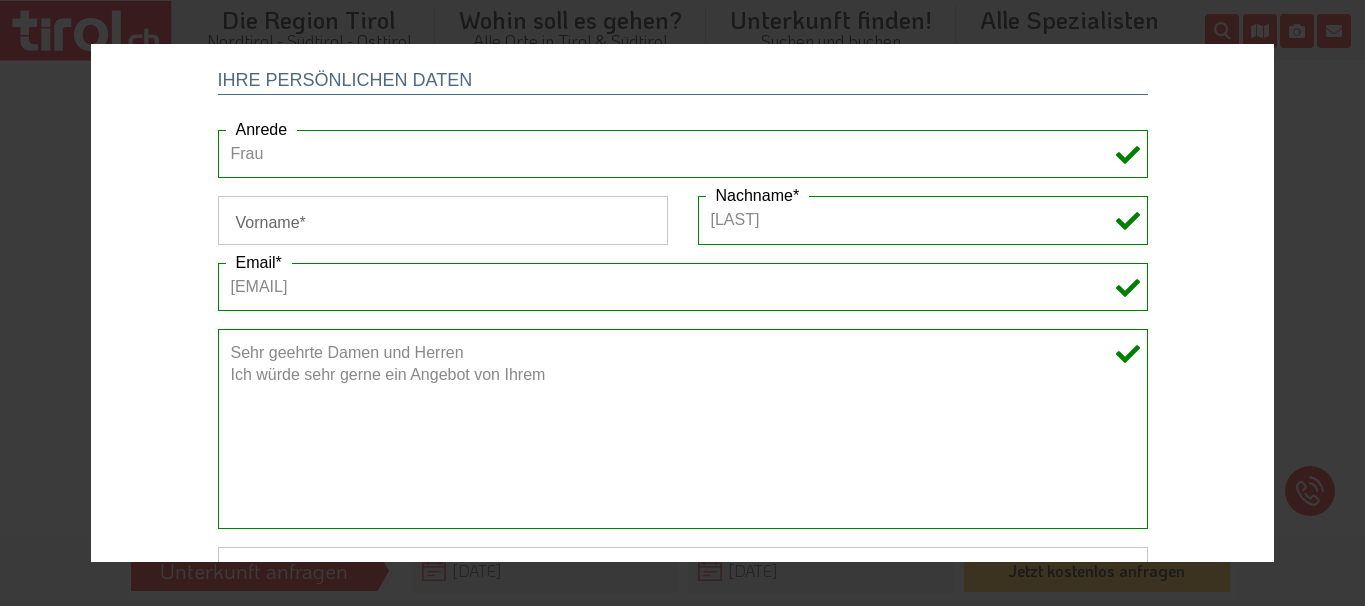 click on "Sehr geehrte Damen und Herren
Ich würde sehr gerne ein Angebot von Ihrem" at bounding box center [683, 429] 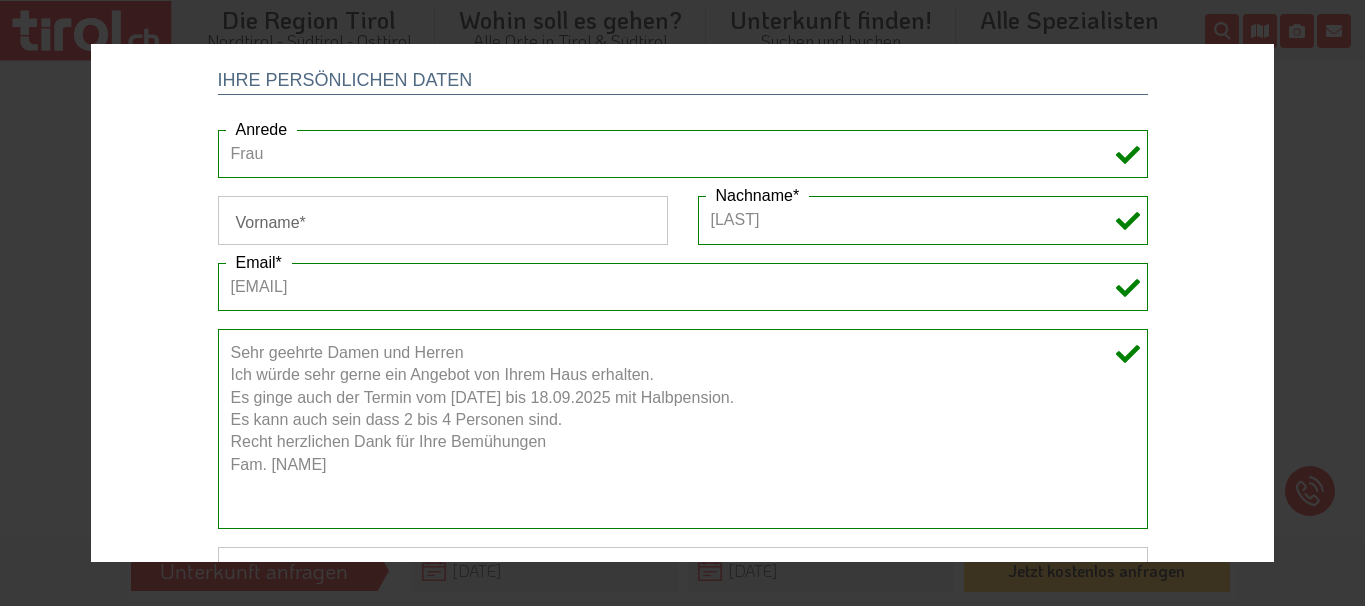 drag, startPoint x: 220, startPoint y: 351, endPoint x: 723, endPoint y: 473, distance: 517.5838 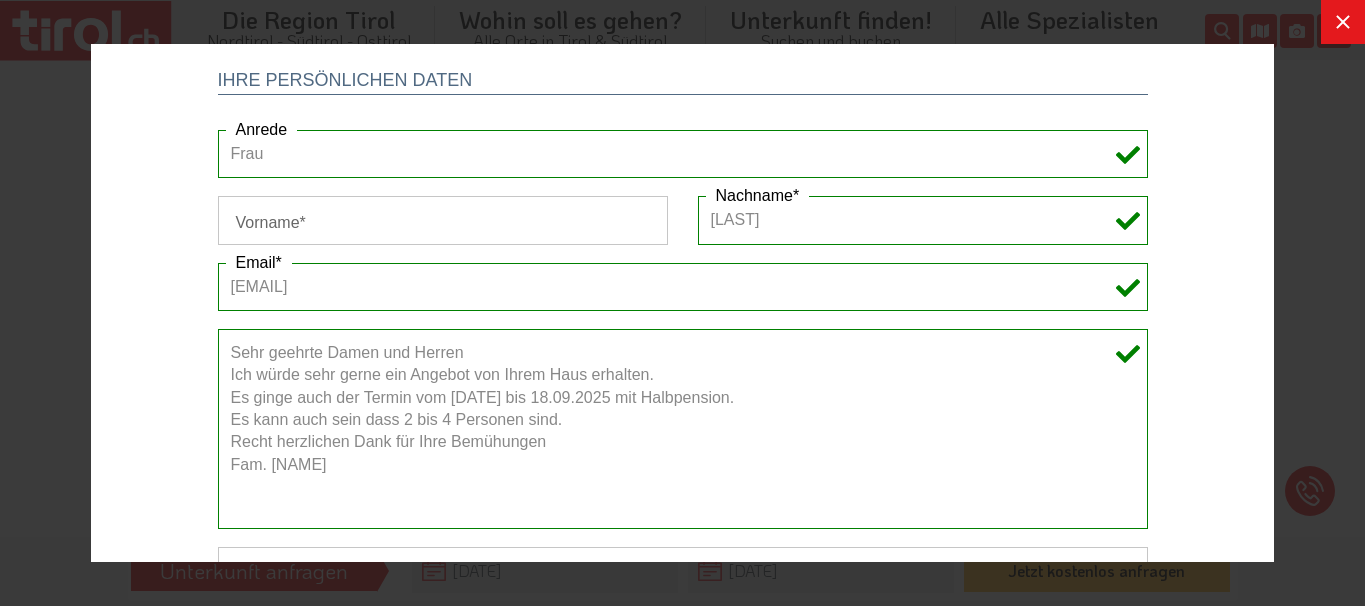 click on "Sehr geehrte Damen und Herren
Ich würde sehr gerne ein Angebot von Ihrem Haus erhalten.
Es ginge auch der Termin vom [DATE] bis 18.09.2025 mit Halbpension.
Es kann auch sein dass 2 bis 4 Personen sind.
Recht herzlichen Dank für Ihre Bemühungen
Fam. [NAME]" at bounding box center [683, 429] 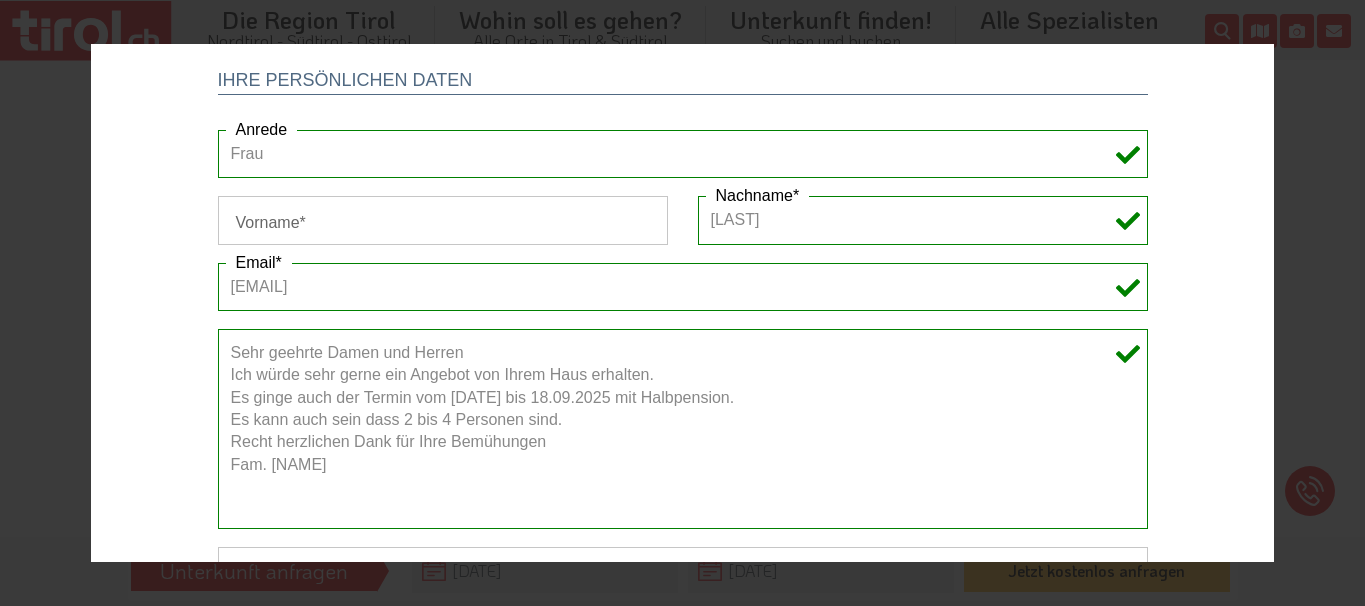 click on "Sehr geehrte Damen und Herren
Ich würde sehr gerne ein Angebot von Ihrem Haus erhalten.
Es ginge auch der Termin vom [DATE] bis 18.09.2025 mit Halbpension.
Es kann auch sein dass 2 bis 4 Personen sind.
Recht herzlichen Dank für Ihre Bemühungen
Fam. [NAME]" at bounding box center (683, 429) 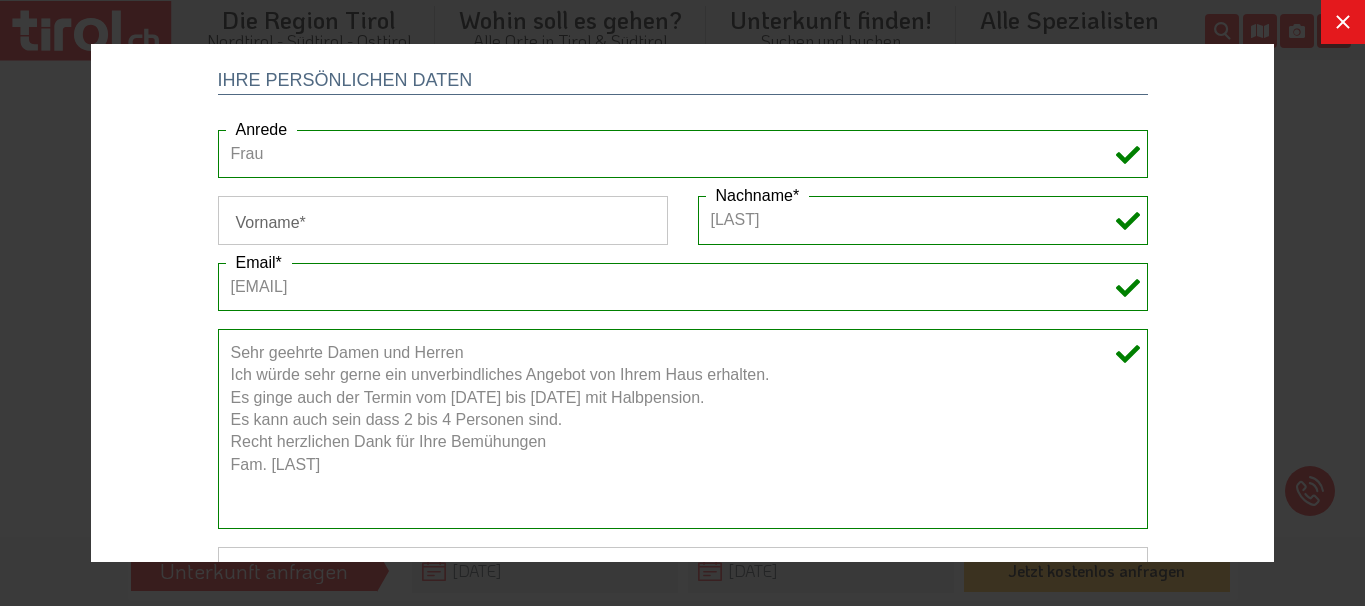 type on "Sehr geehrte Damen und Herren
Ich würde sehr gerne ein unverbindliches Angebot von Ihrem Haus erhalten.
Es ginge auch der Termin vom [DATE] bis [DATE] mit Halbpension.
Es kann auch sein dass 2 bis 4 Personen sind.
Recht herzlichen Dank für Ihre Bemühungen
Fam. [LAST]" 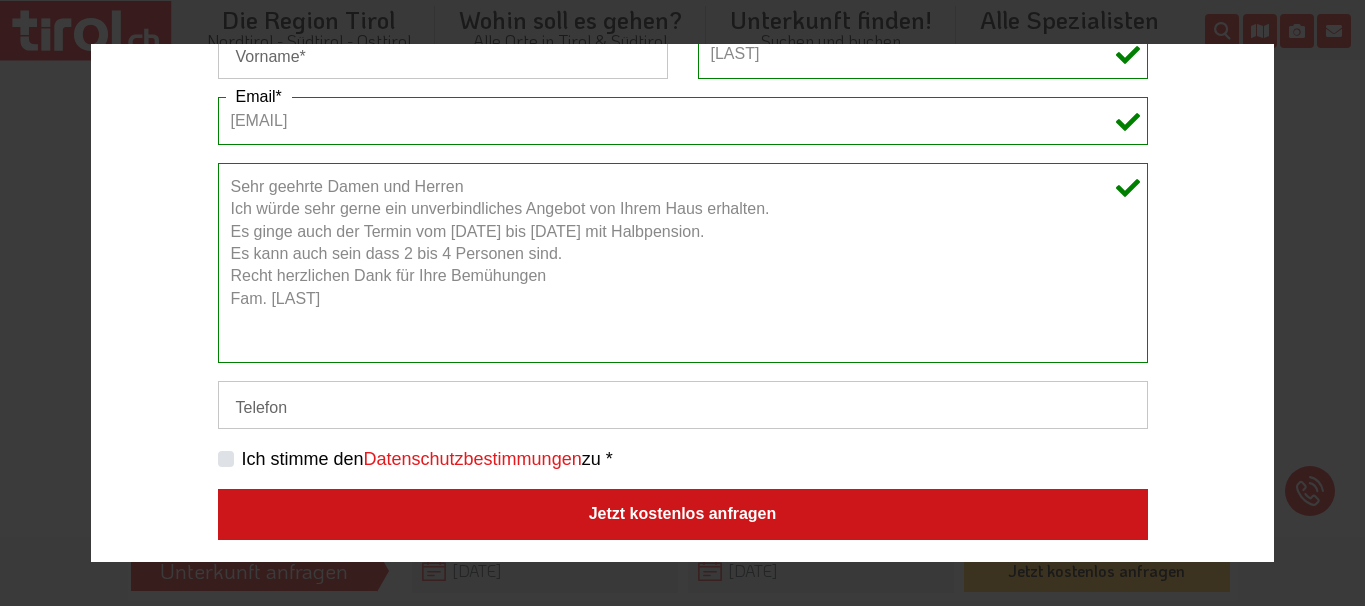 click on "Jetzt kostenlos anfragen" at bounding box center [683, 515] 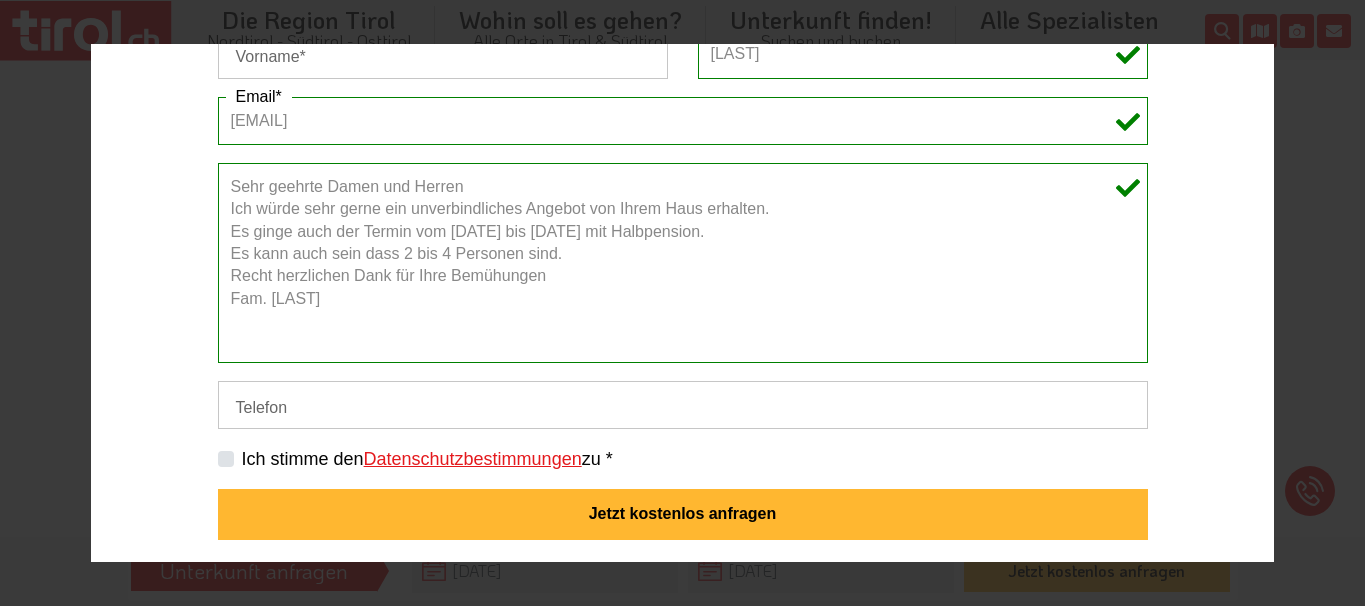 scroll, scrollTop: 675, scrollLeft: 0, axis: vertical 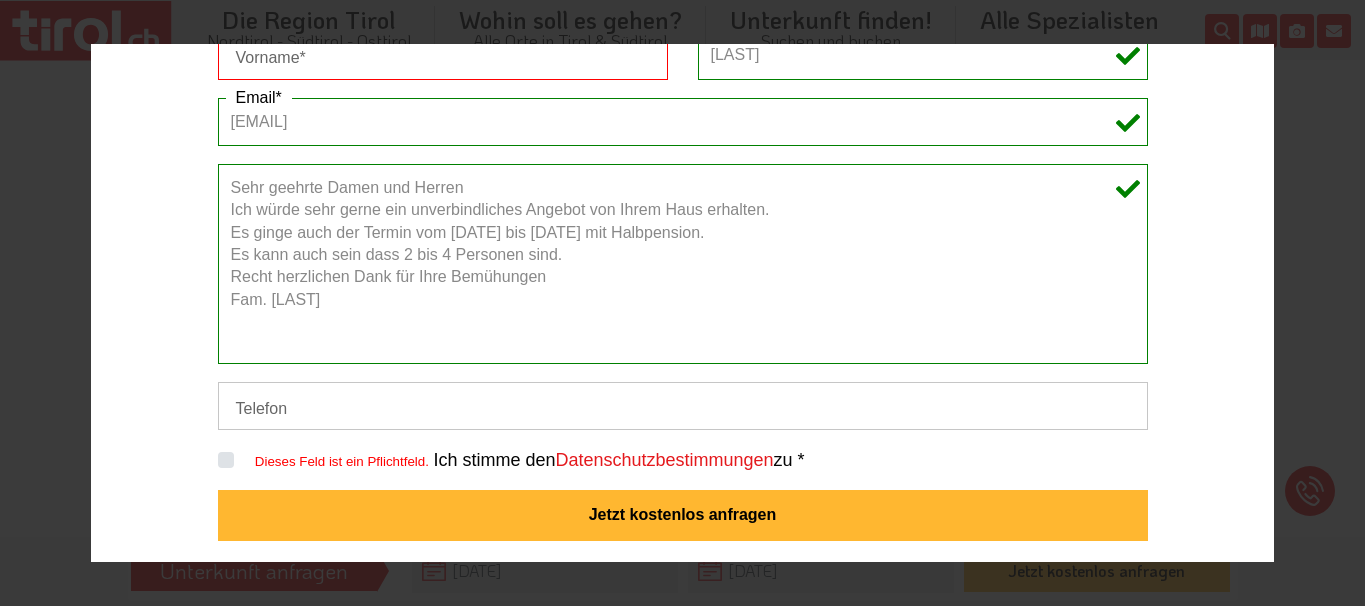 click on "Ich stimme den  Datenschutzbestimmungen  zu *" at bounding box center (618, 460) 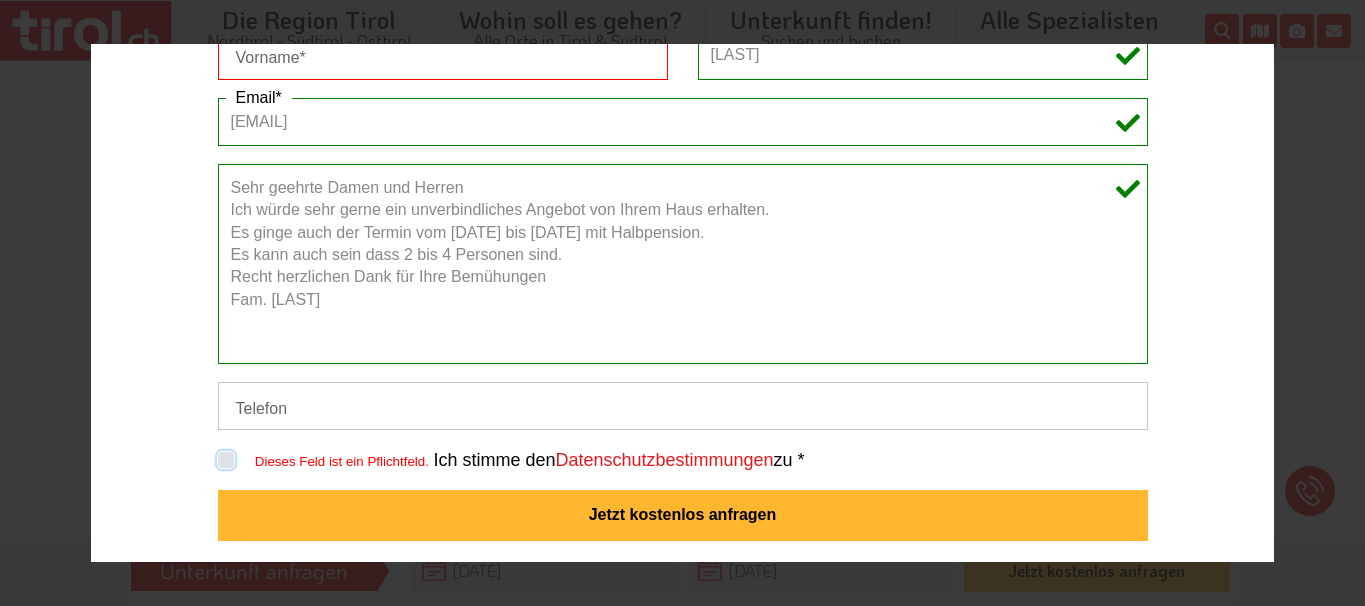 checkbox on "true" 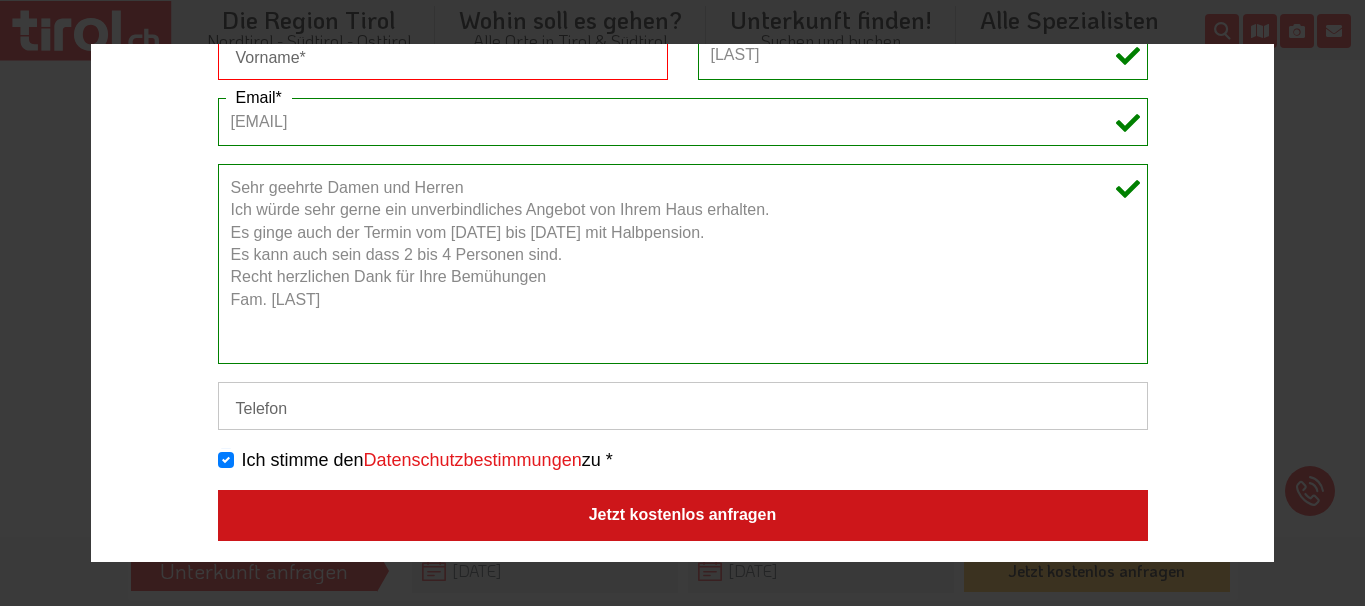 click on "Jetzt kostenlos anfragen" at bounding box center (683, 516) 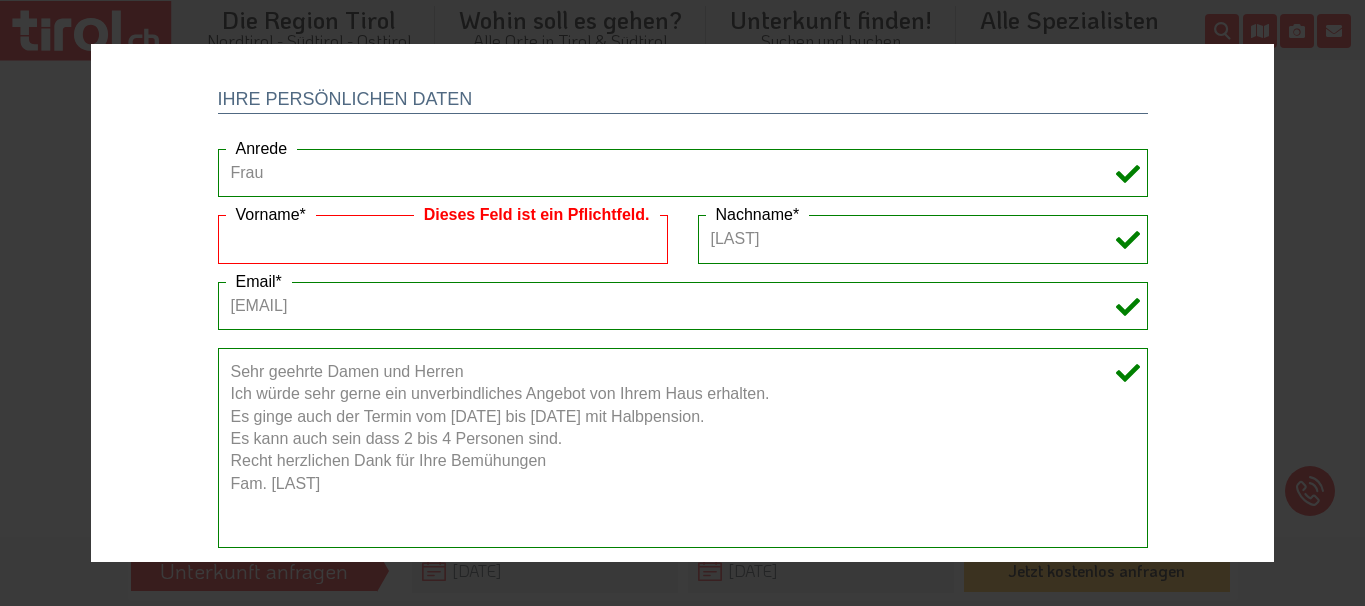 scroll, scrollTop: 471, scrollLeft: 0, axis: vertical 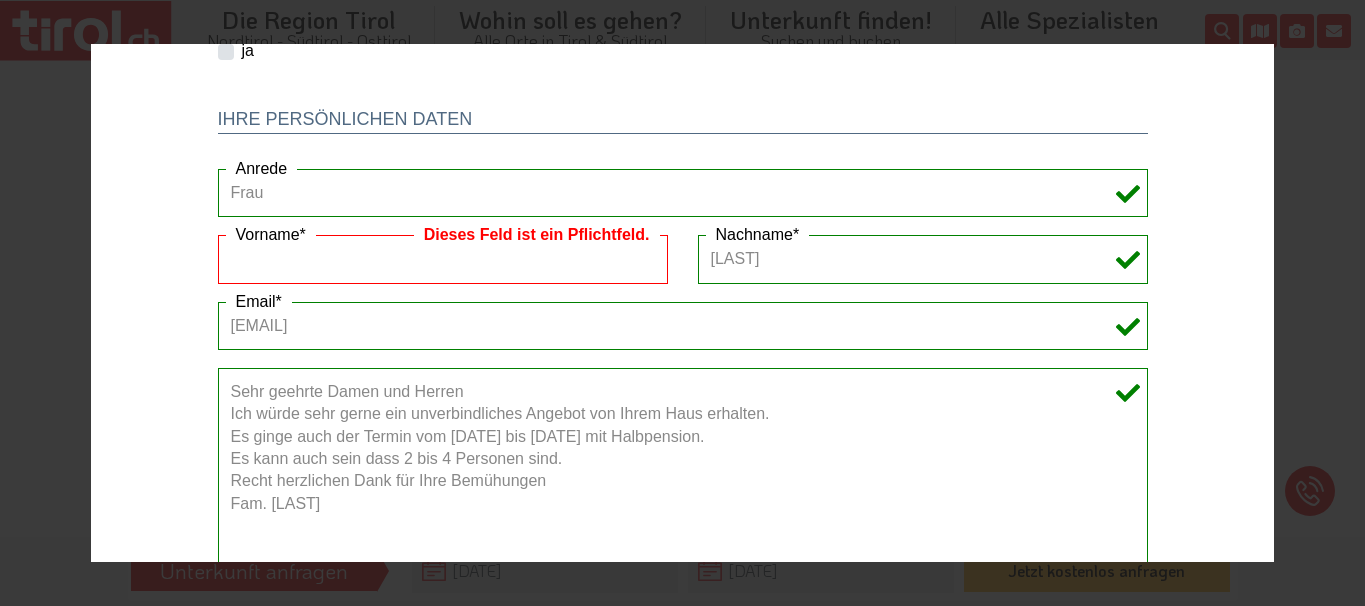 click on "Dieses Feld ist ein Pflichtfeld." at bounding box center [443, 259] 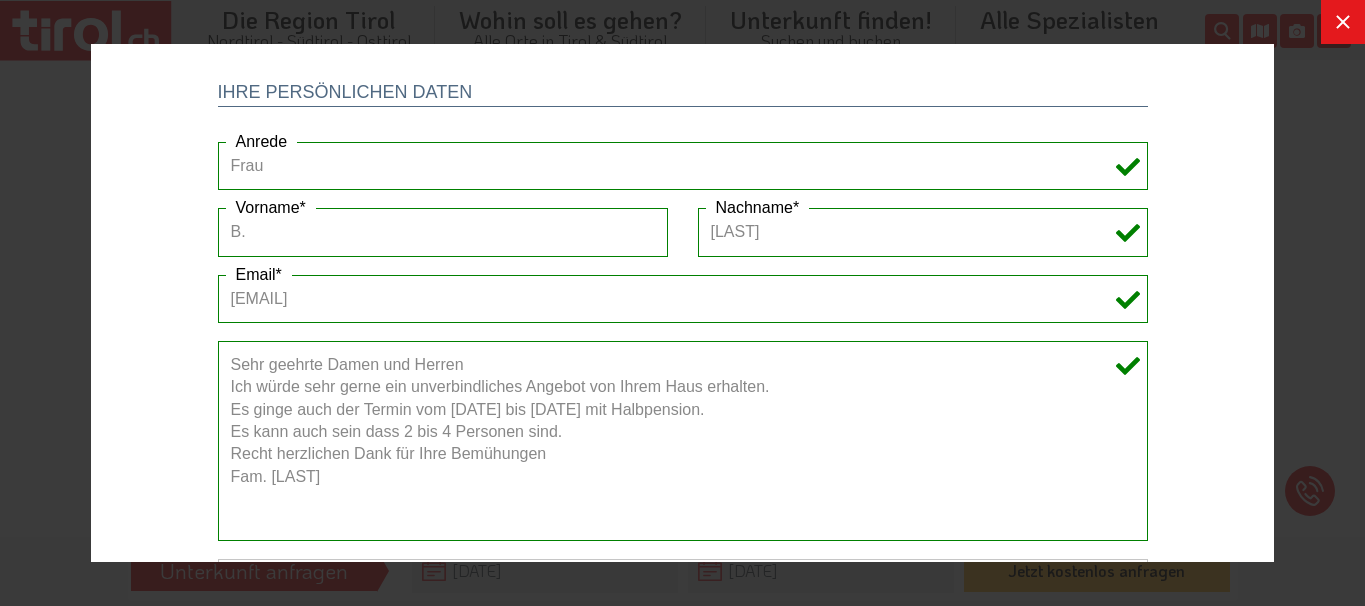 scroll, scrollTop: 677, scrollLeft: 0, axis: vertical 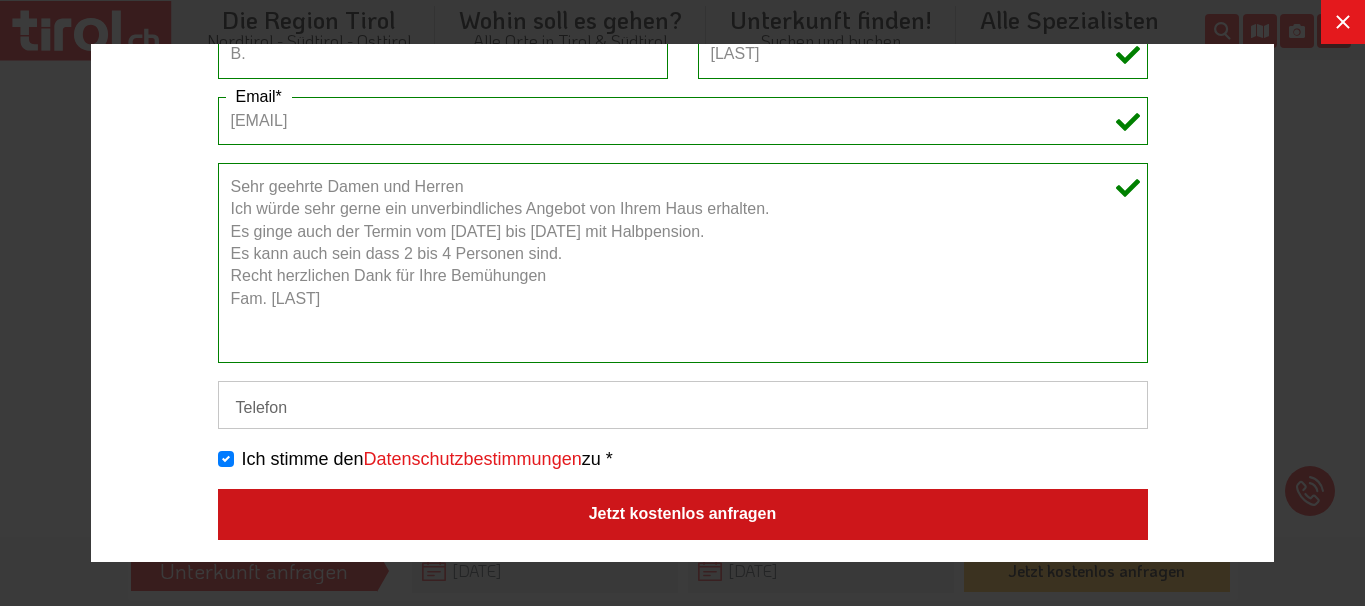 type on "B." 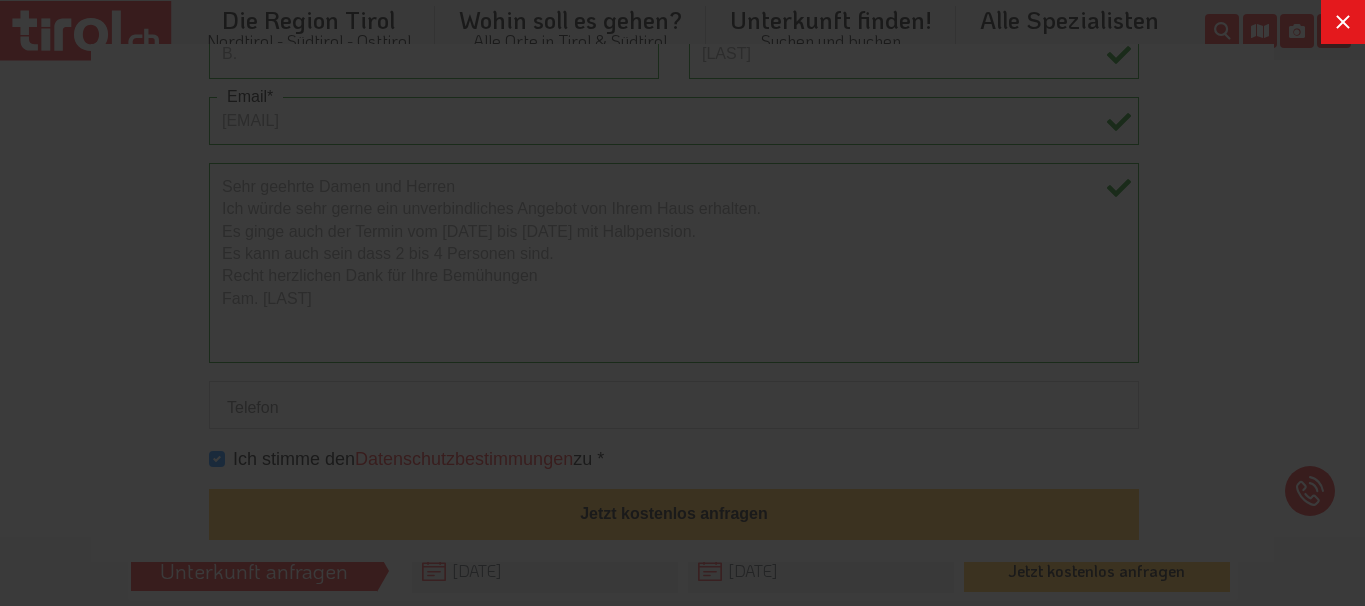 click on "Die Anfrage wurde erfolgreich abgeschickt.    Es gab ein Problem beim Abschicken des Formulares. Bitte probieren Sie noch mal oder kontaktieren Sie den Betrieb telefonisch" at bounding box center (682, 303) 